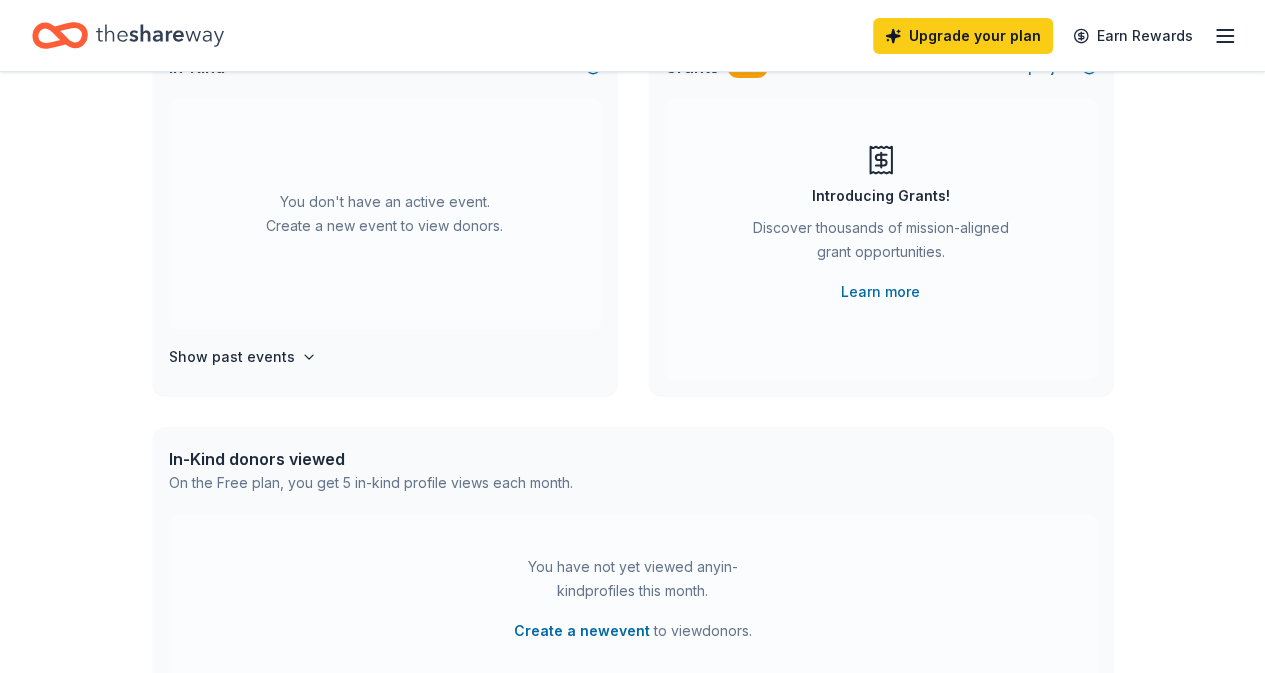 scroll, scrollTop: 100, scrollLeft: 0, axis: vertical 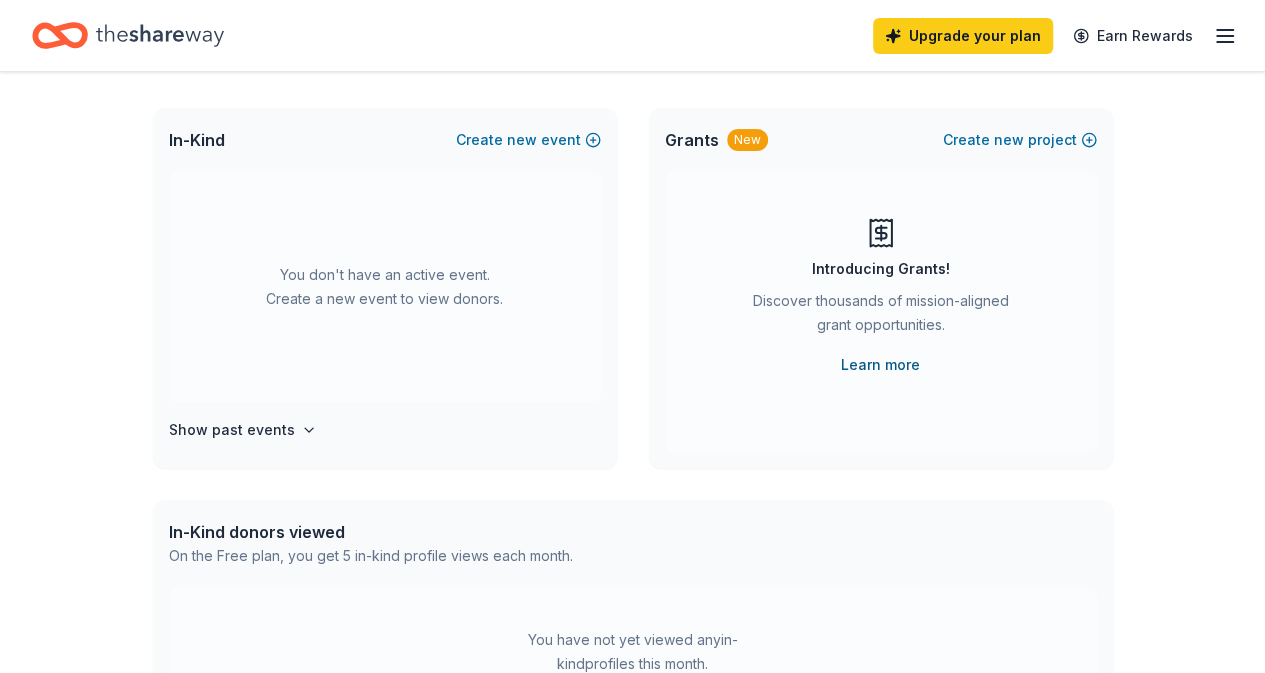 click on "Learn more" at bounding box center (880, 365) 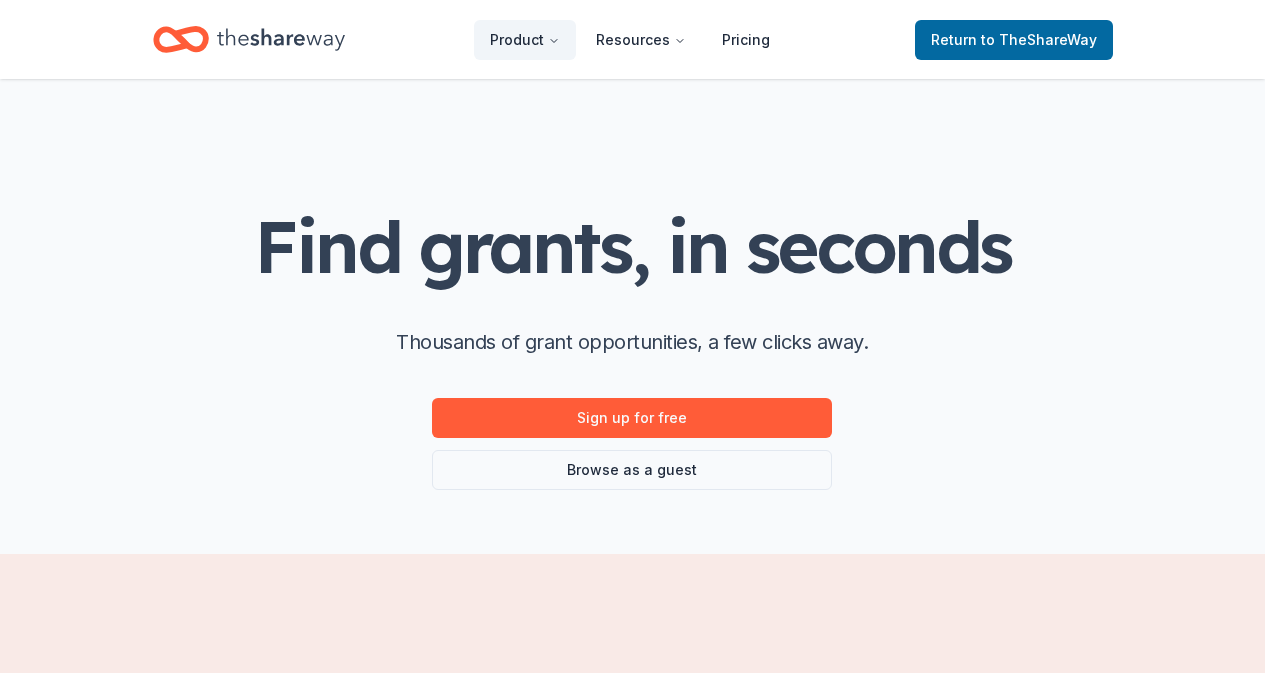 scroll, scrollTop: 0, scrollLeft: 0, axis: both 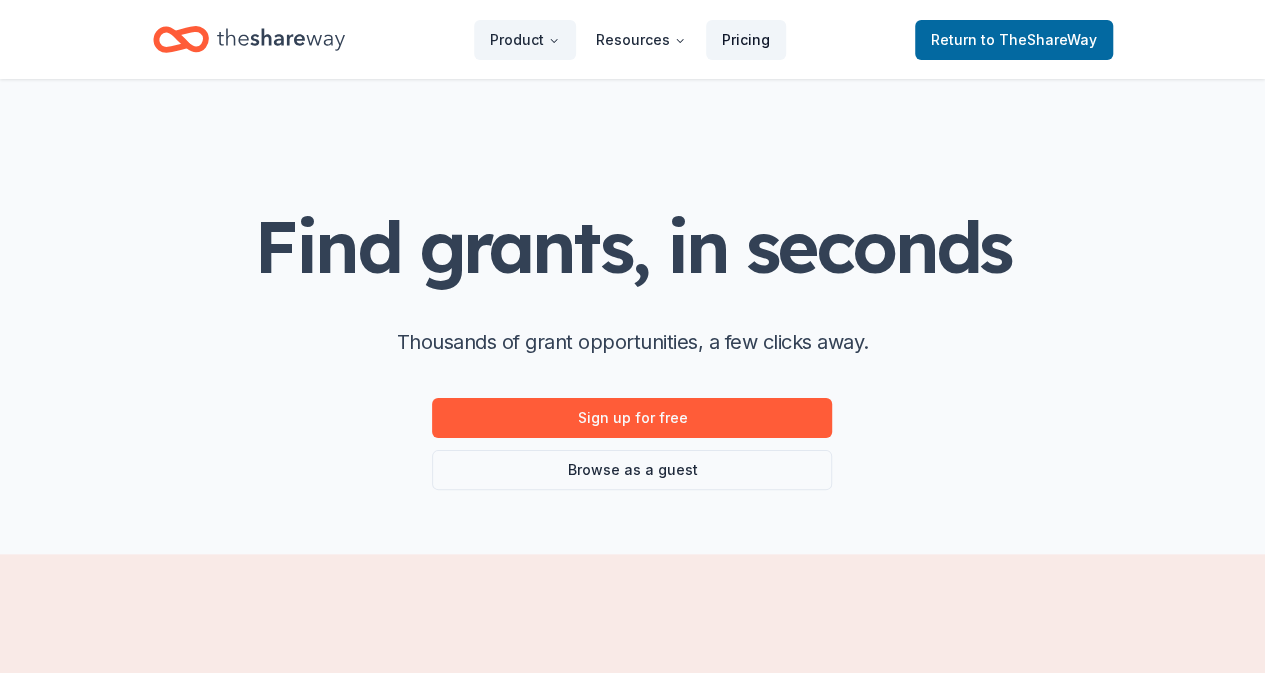 click on "Pricing" at bounding box center (746, 40) 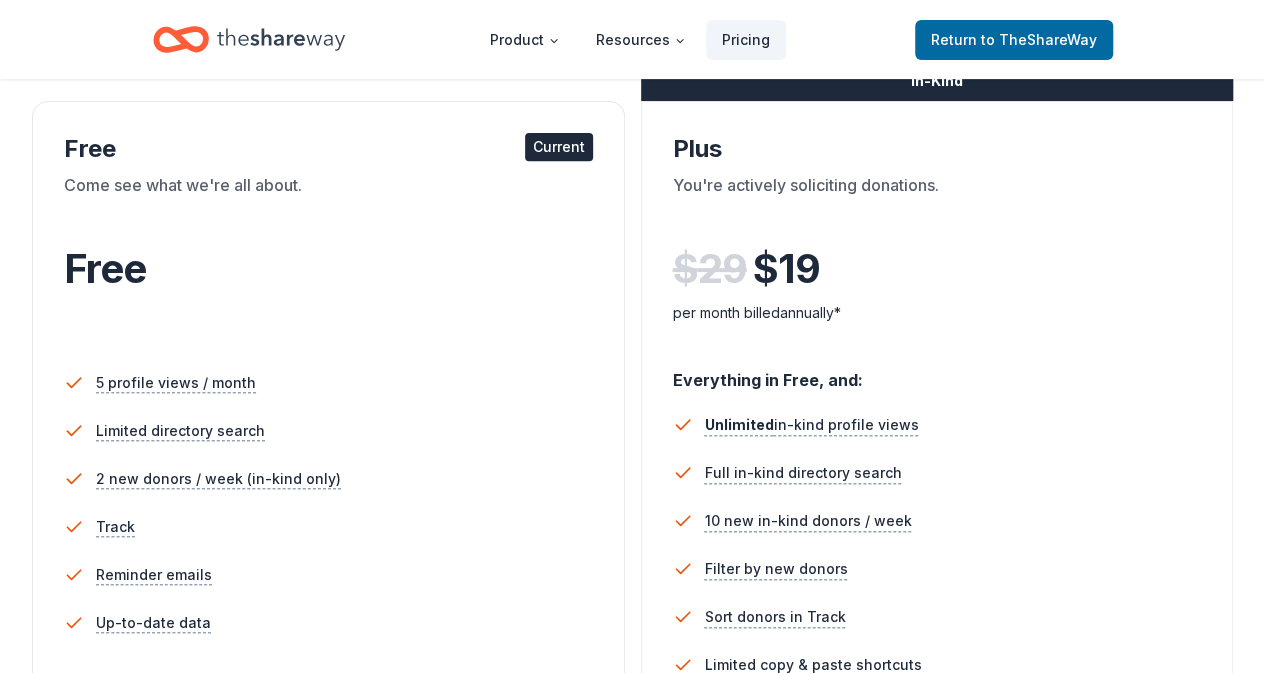 scroll, scrollTop: 300, scrollLeft: 0, axis: vertical 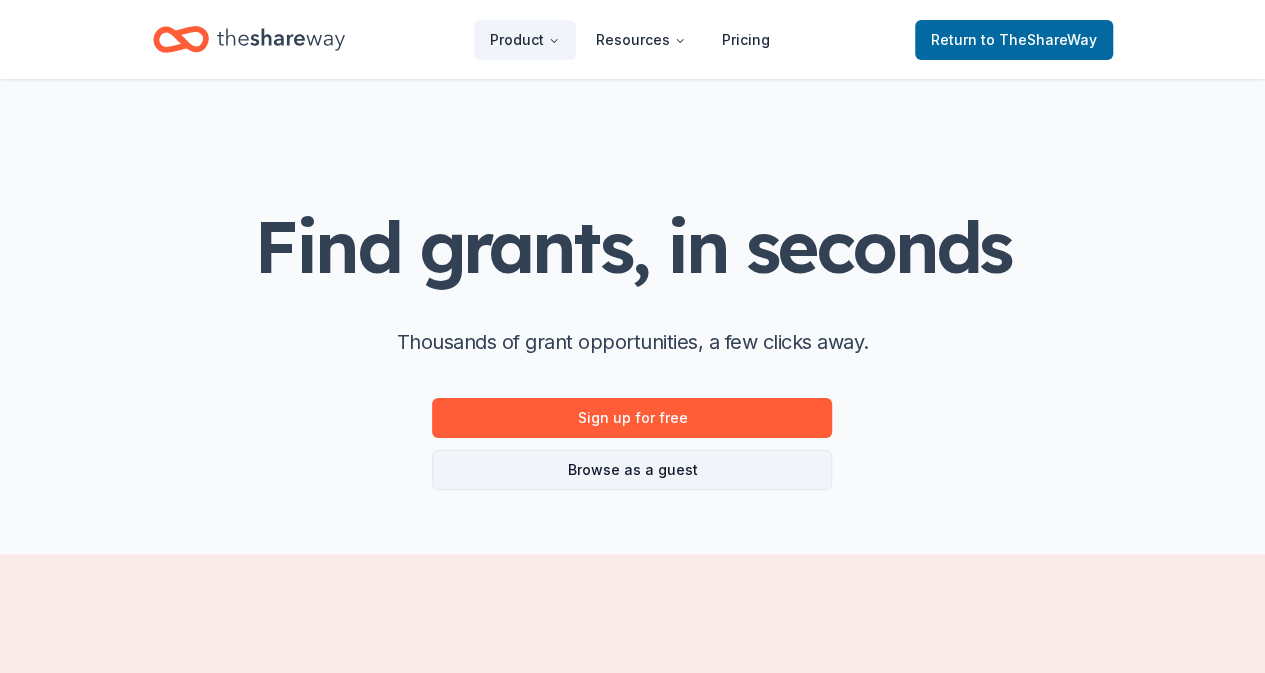 click on "Browse as a guest" at bounding box center (632, 470) 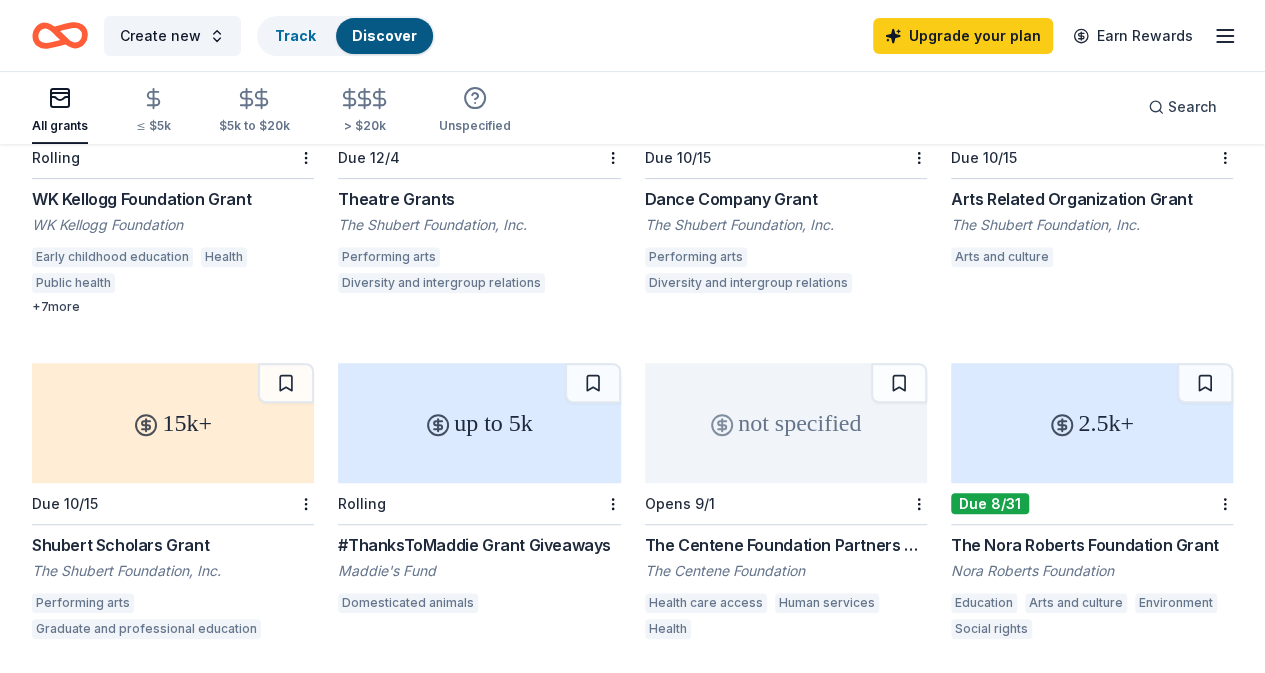 scroll, scrollTop: 300, scrollLeft: 0, axis: vertical 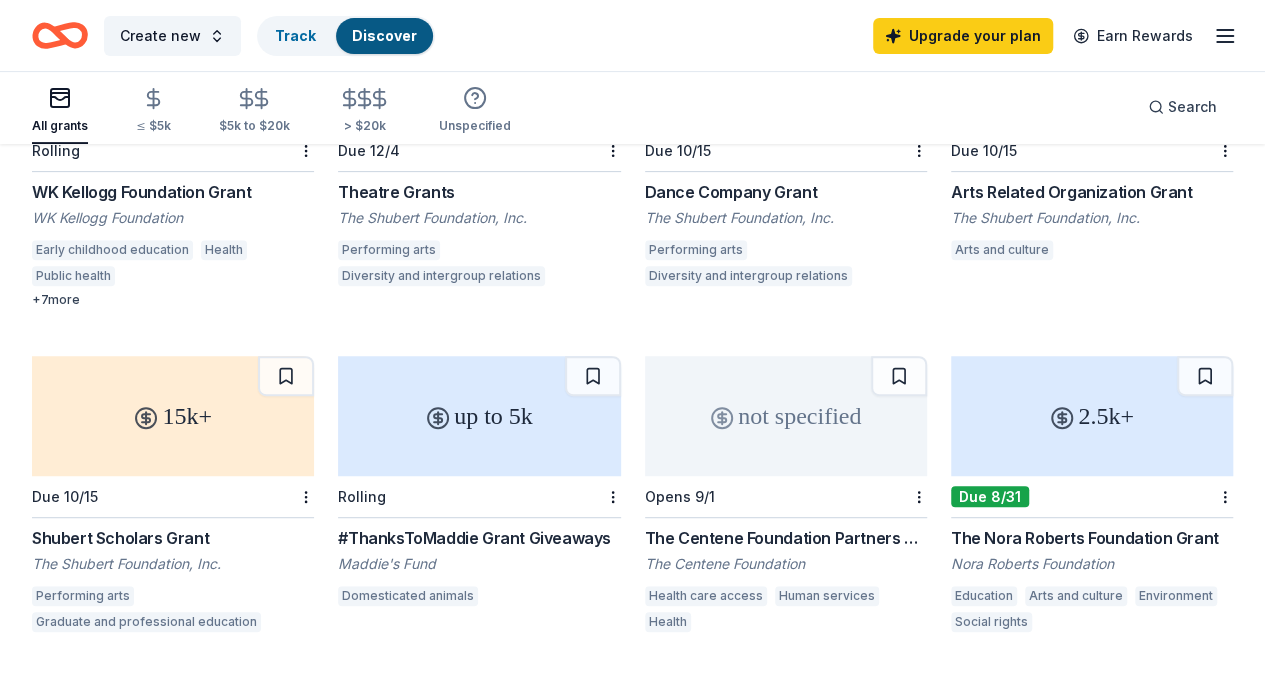 click on "Dance Company Grant" at bounding box center [786, 192] 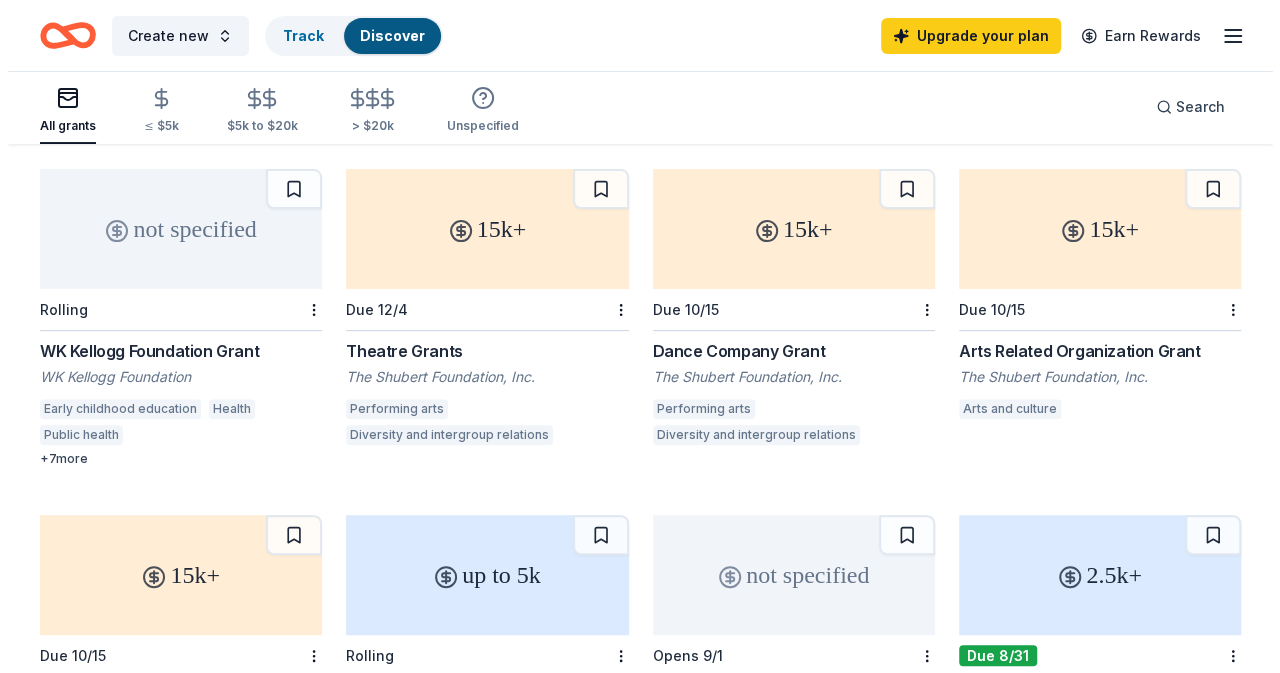 scroll, scrollTop: 0, scrollLeft: 0, axis: both 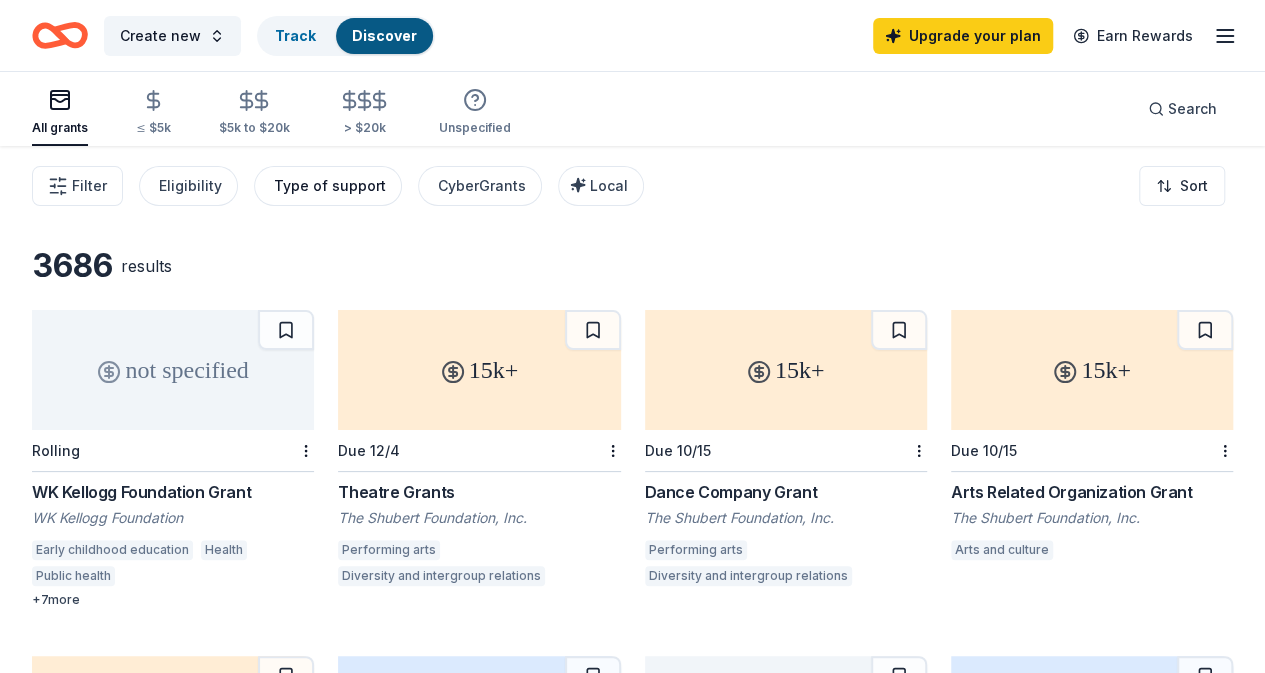 click on "Type of support" at bounding box center (330, 186) 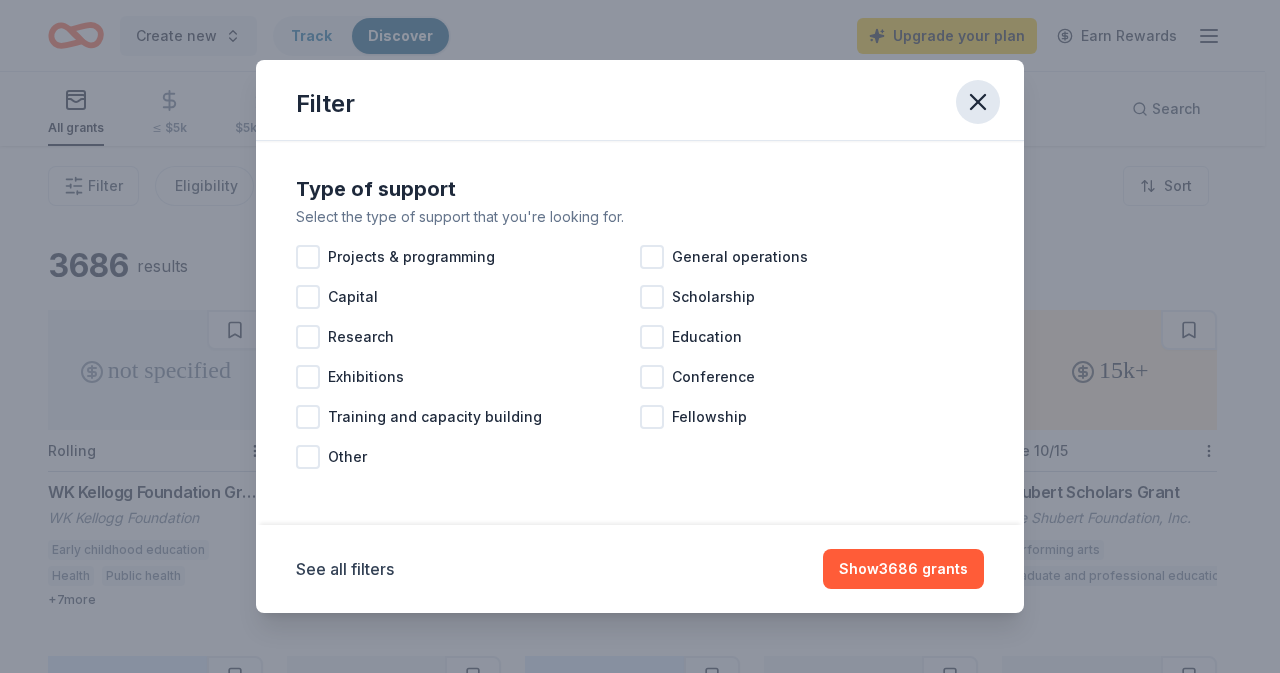 click 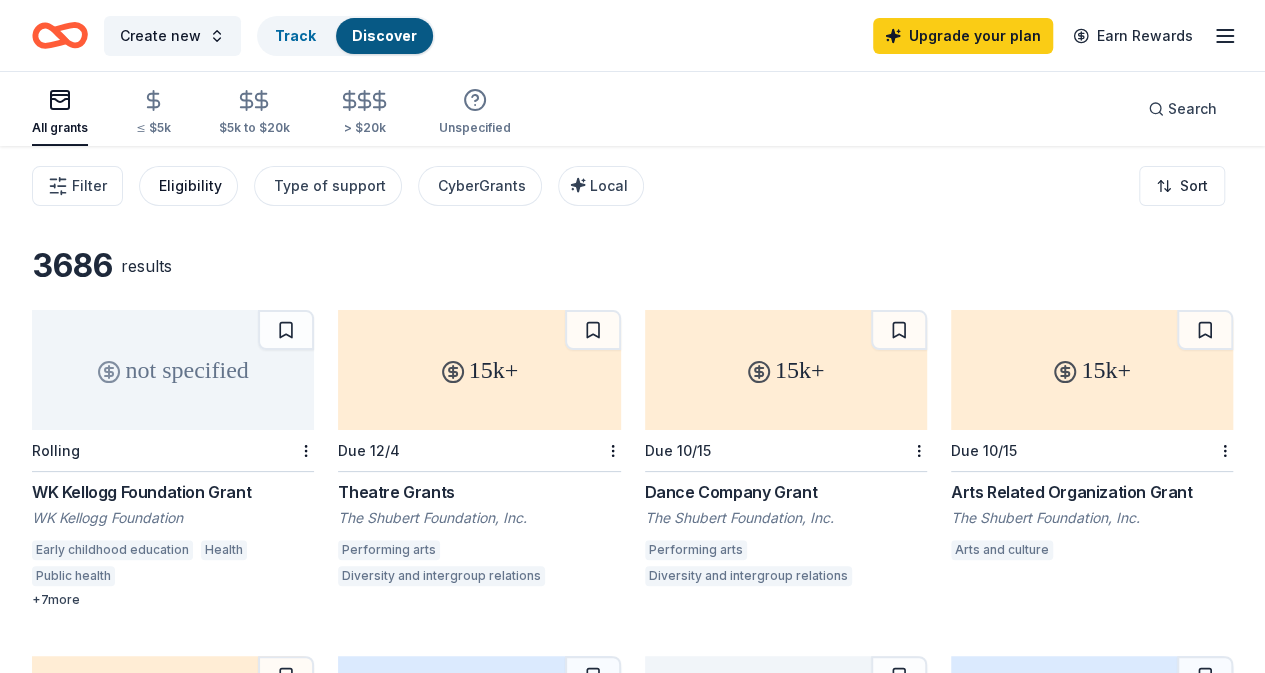 click on "Eligibility" at bounding box center [190, 186] 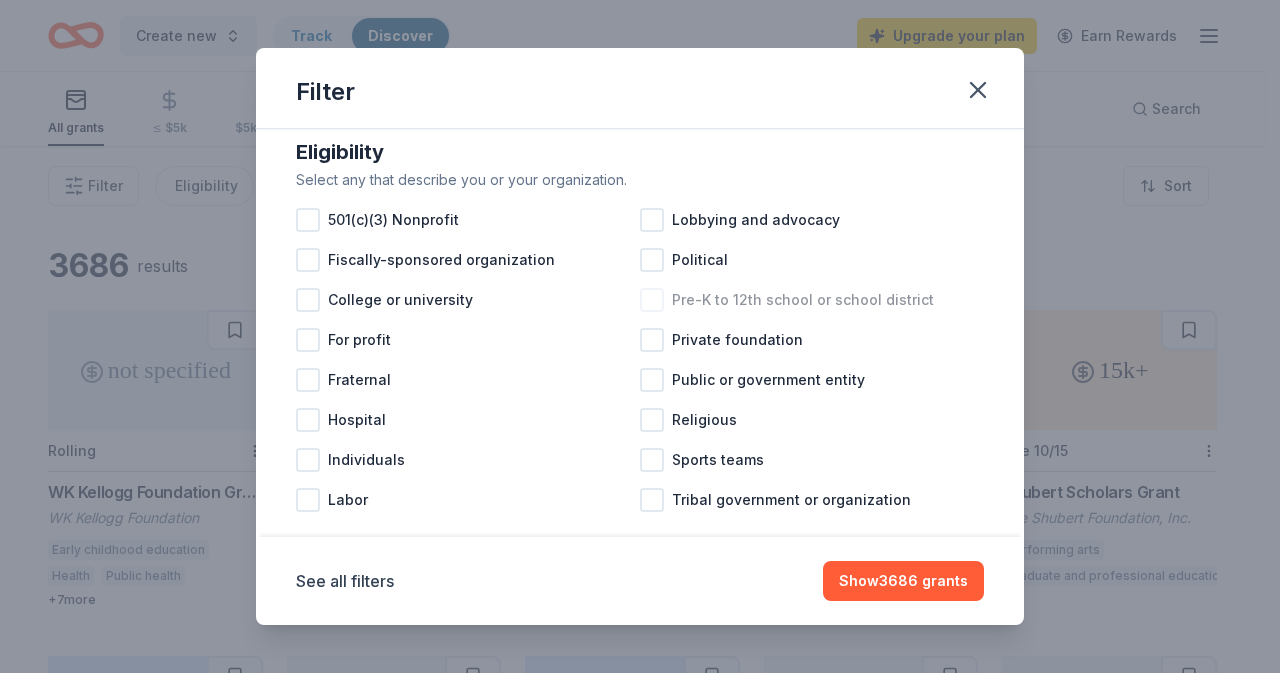 scroll, scrollTop: 0, scrollLeft: 0, axis: both 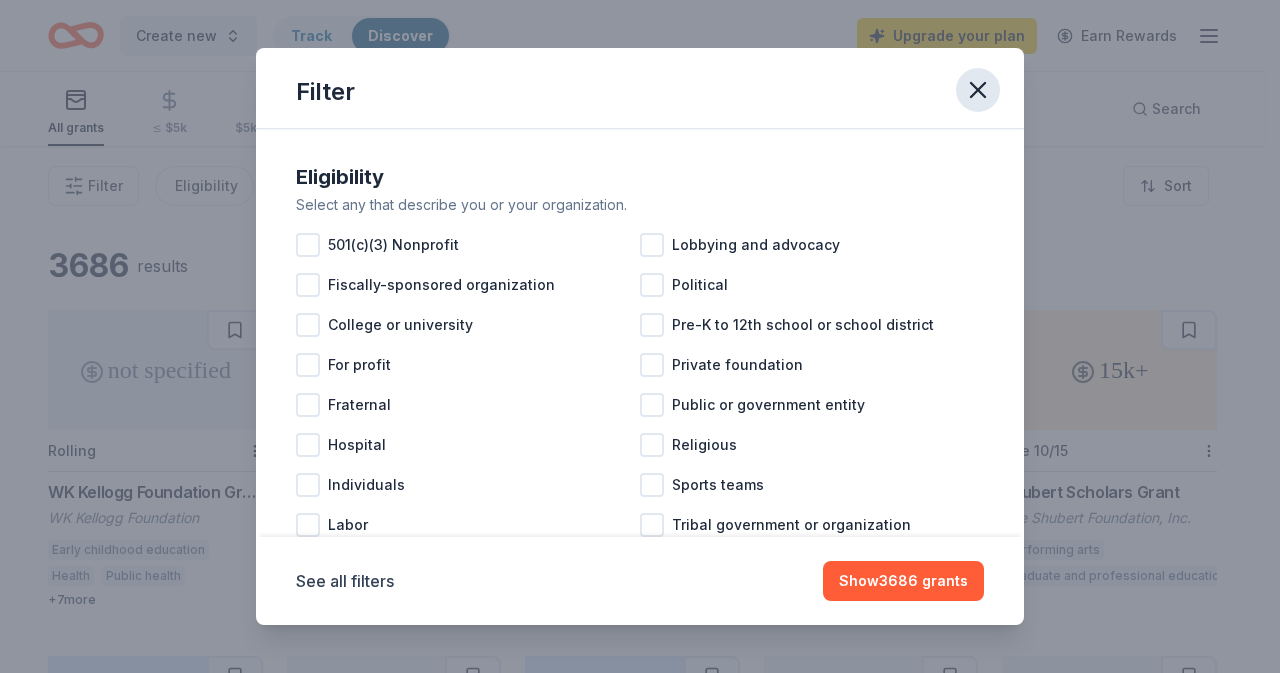 click 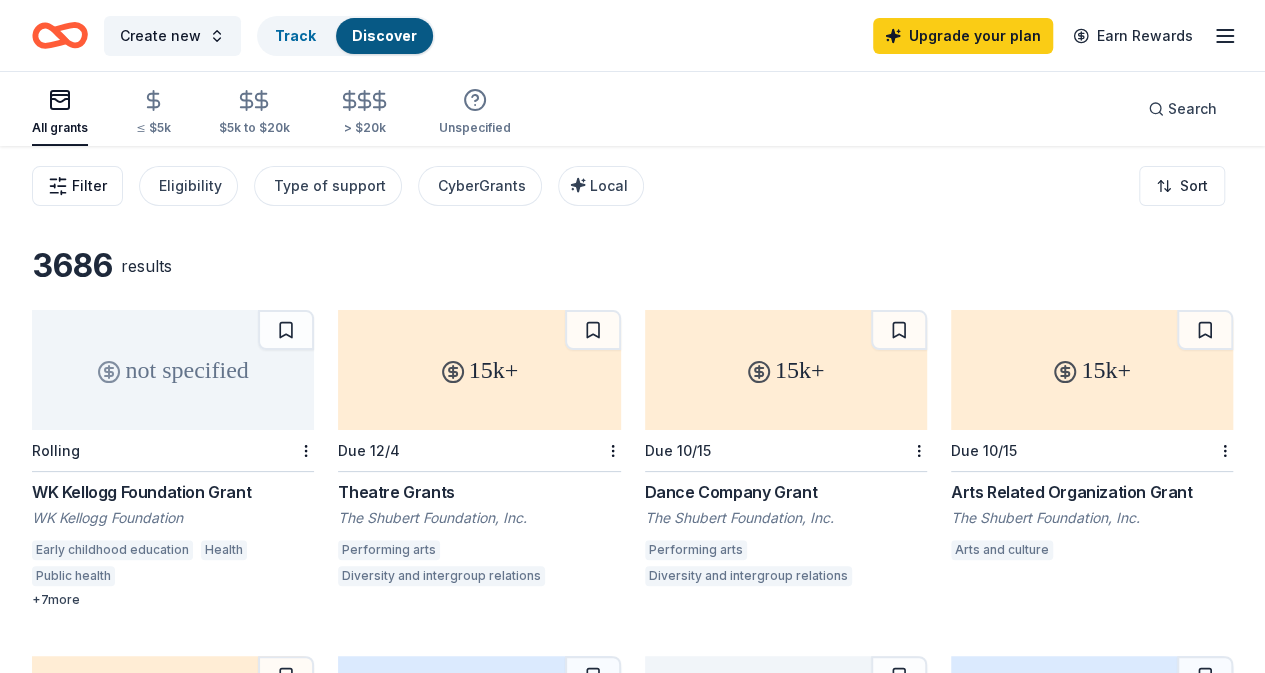 click on "Filter" at bounding box center (89, 186) 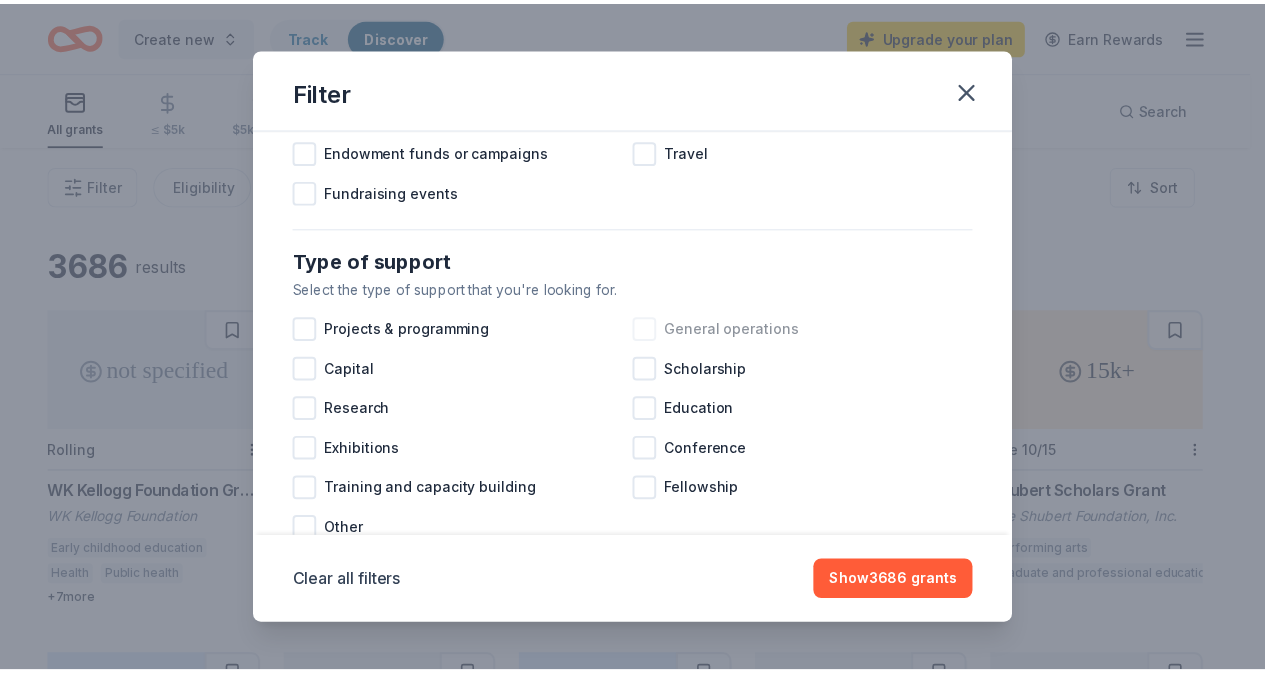 scroll, scrollTop: 200, scrollLeft: 0, axis: vertical 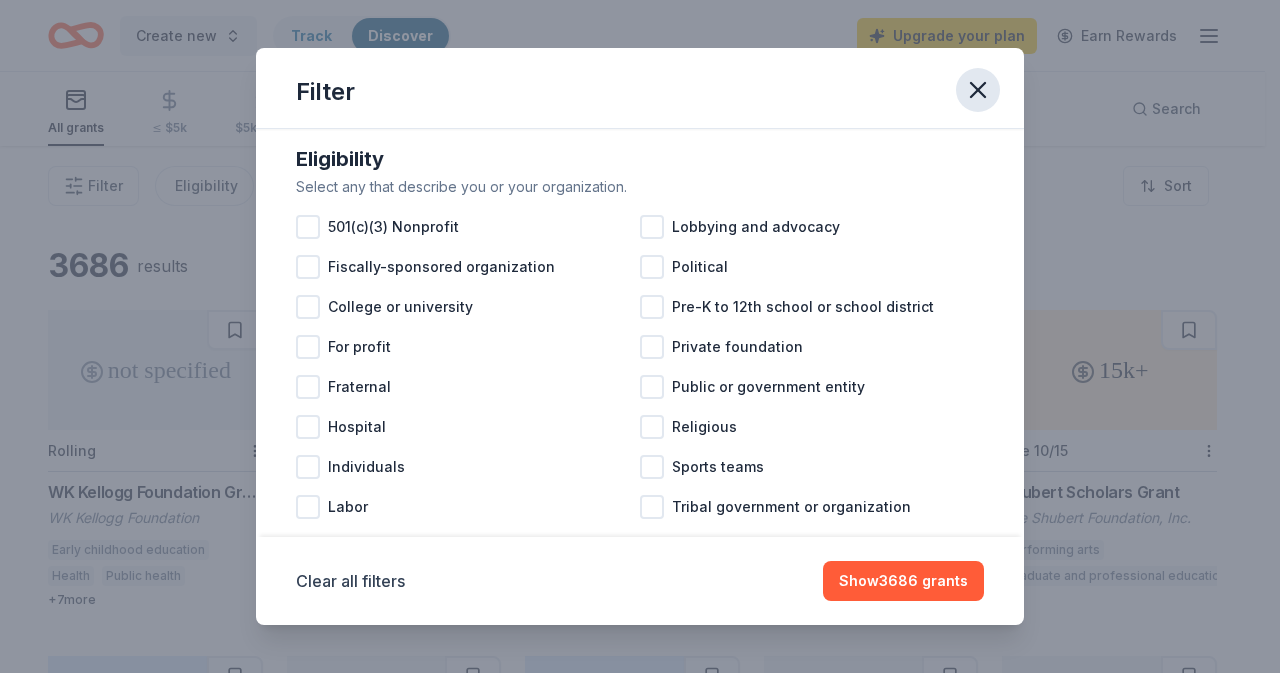 click 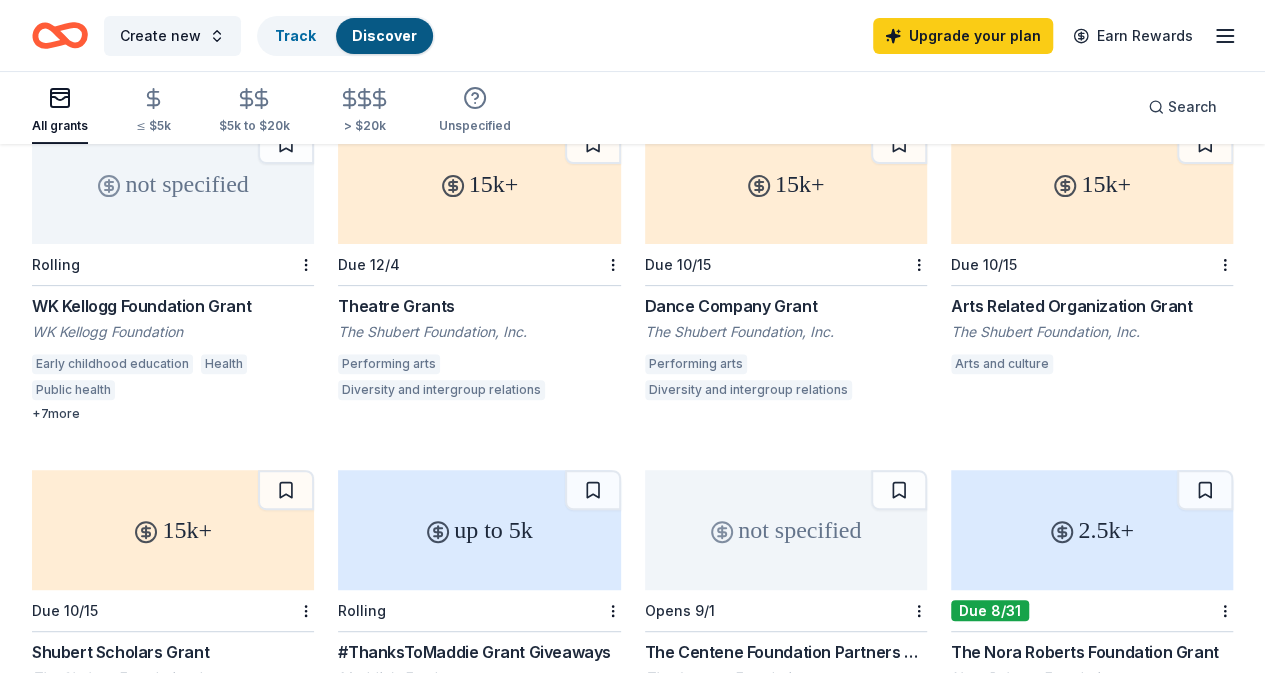 scroll, scrollTop: 0, scrollLeft: 0, axis: both 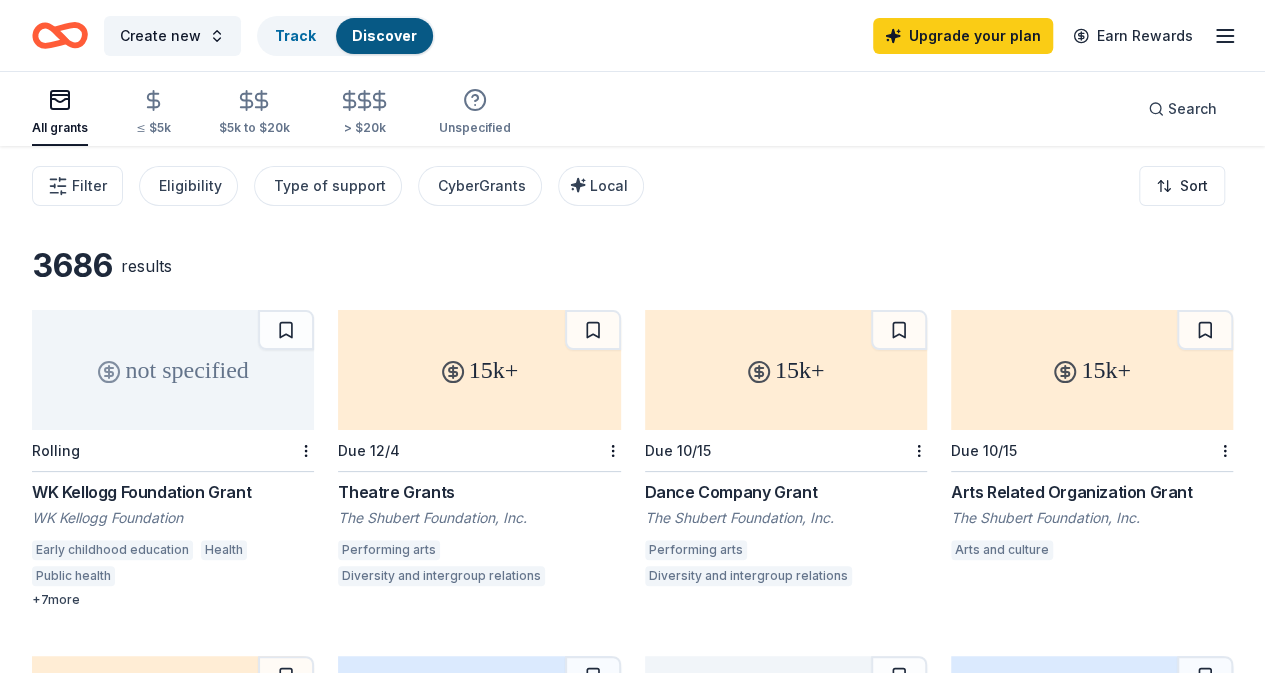 click on "Discover" at bounding box center (384, 35) 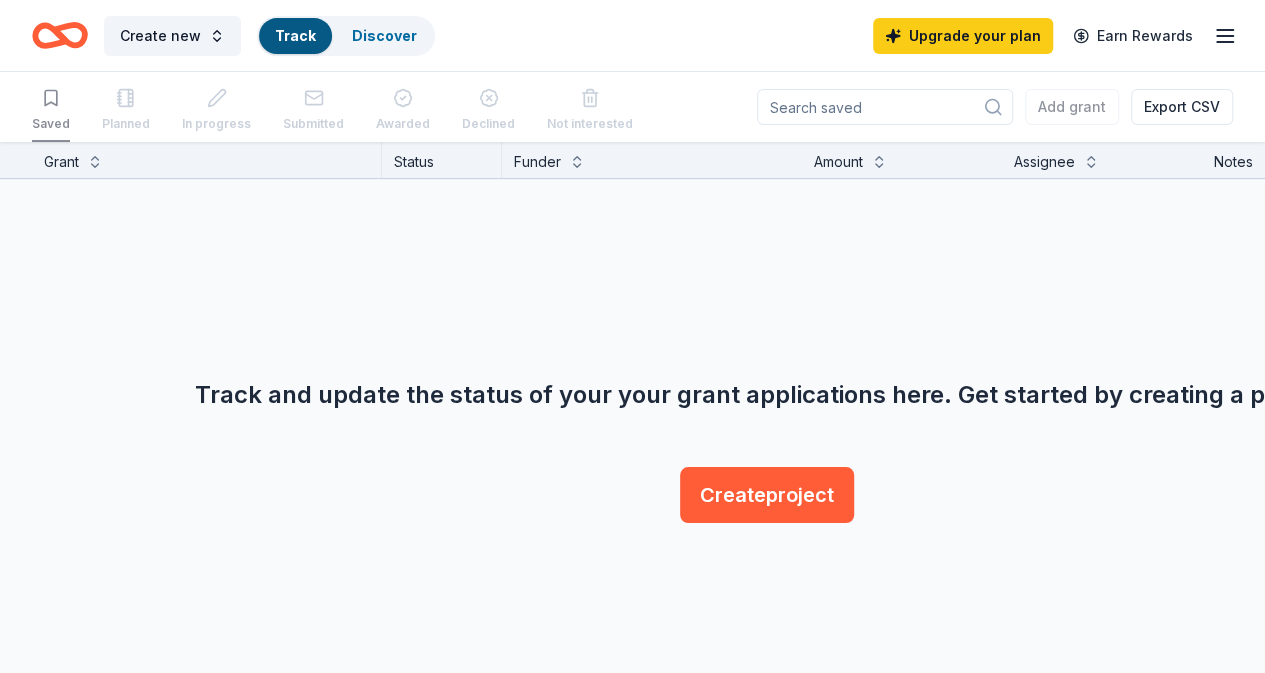 scroll, scrollTop: 0, scrollLeft: 0, axis: both 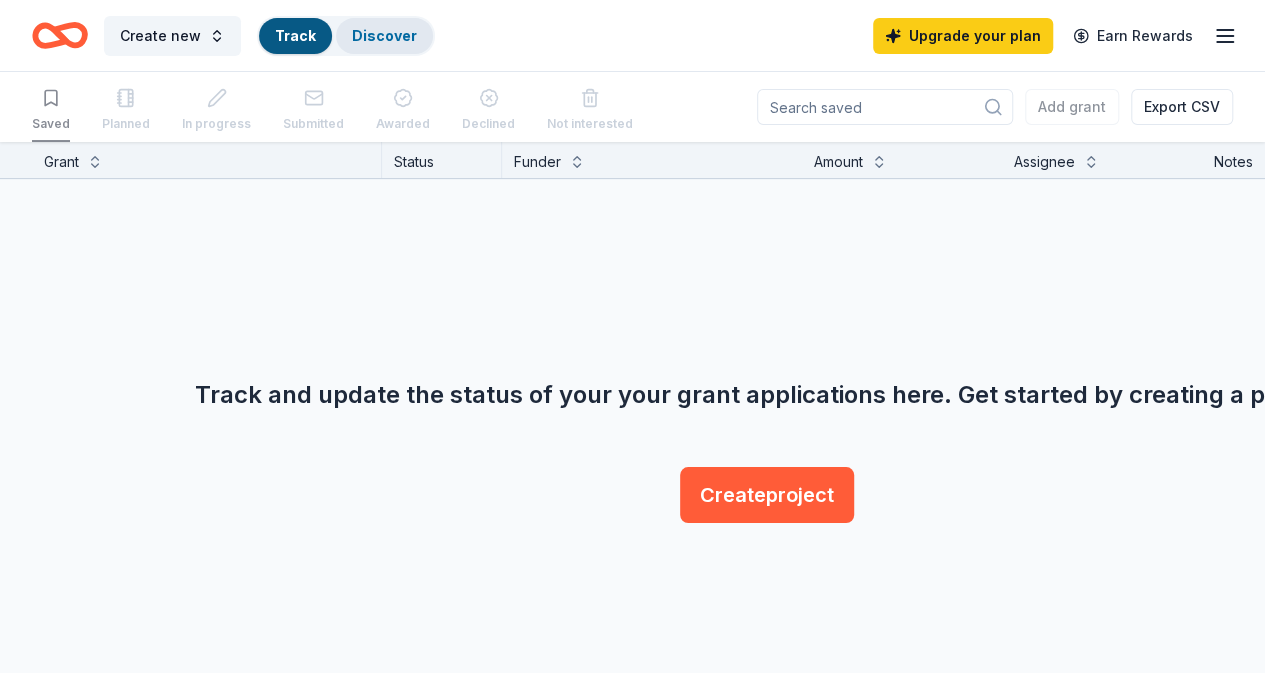 click on "Discover" at bounding box center [384, 35] 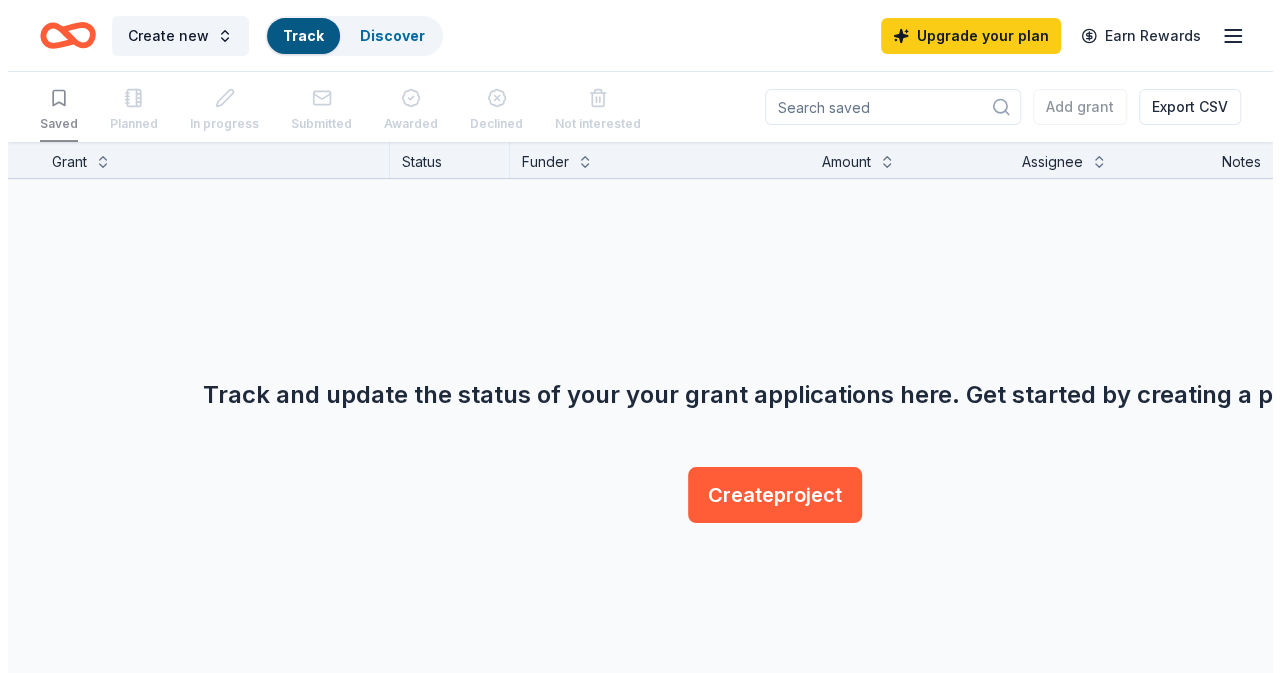 scroll, scrollTop: 0, scrollLeft: 0, axis: both 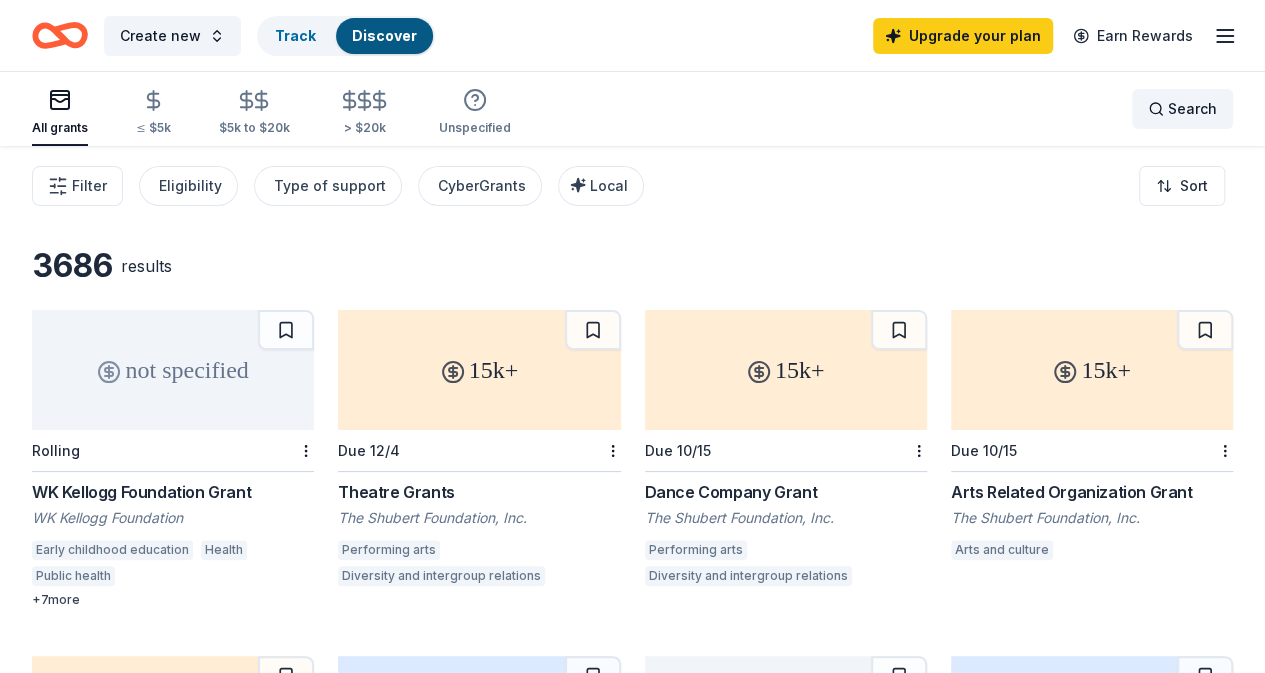 click on "Search" at bounding box center (1182, 109) 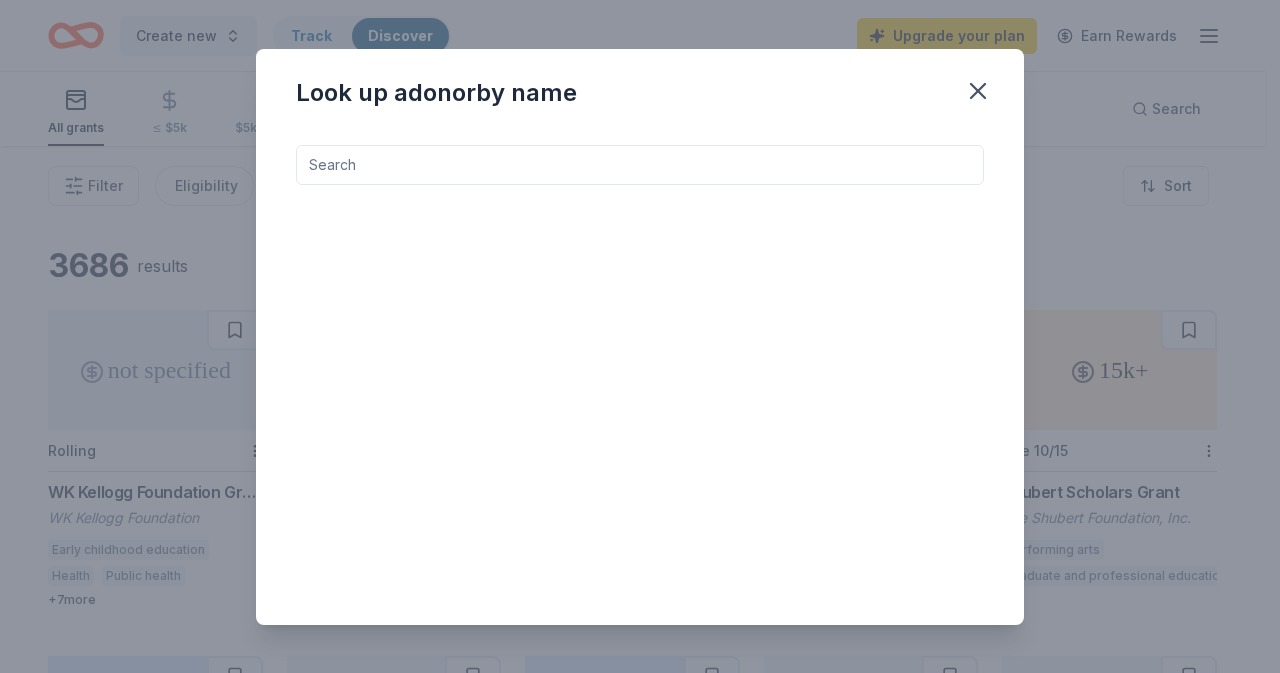 click at bounding box center [640, 165] 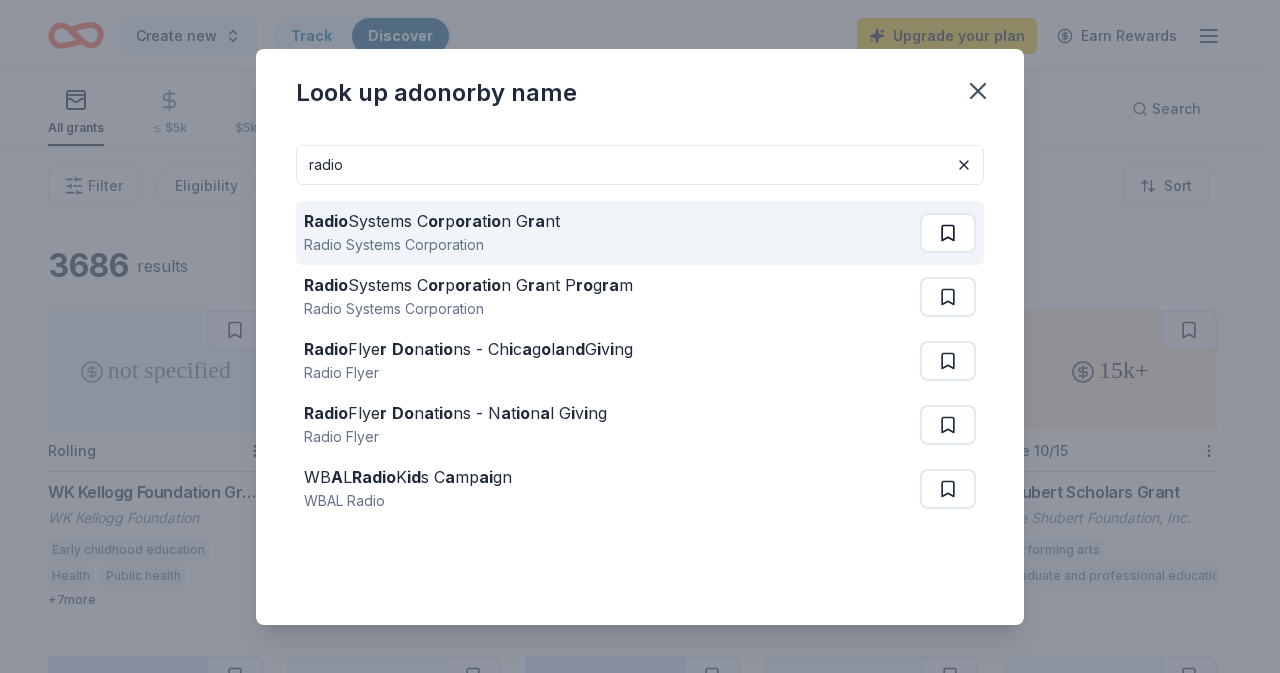 type on "radio" 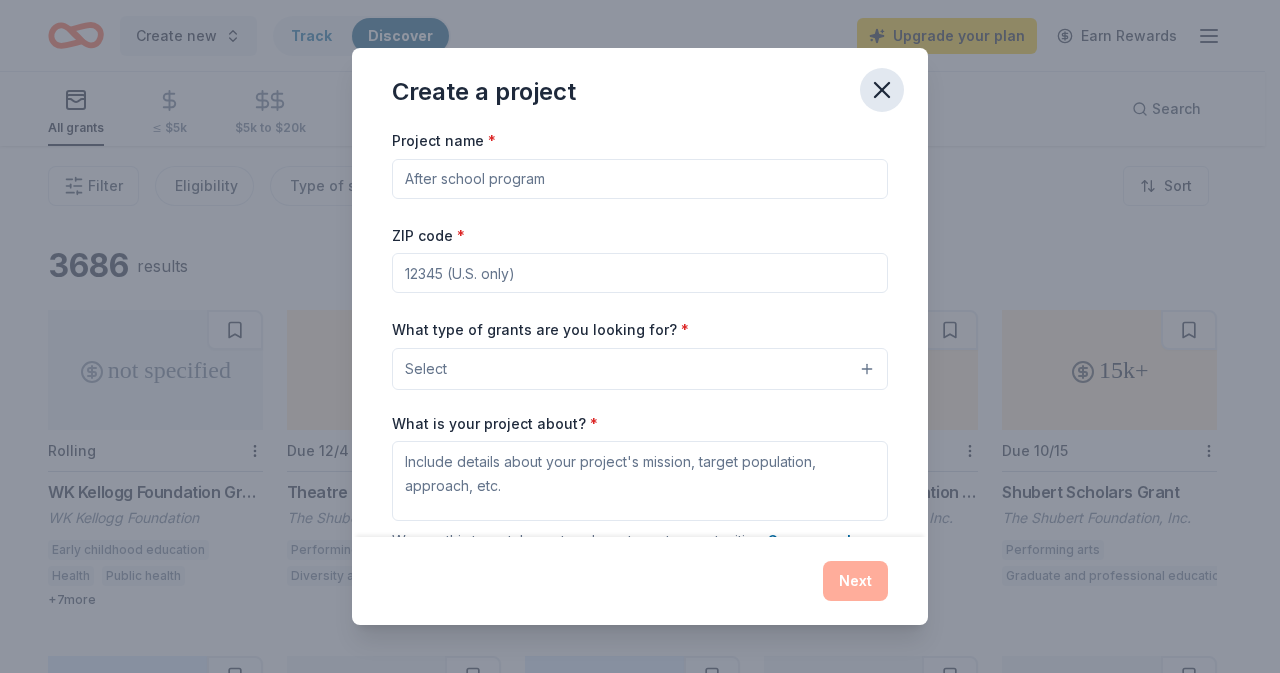 click 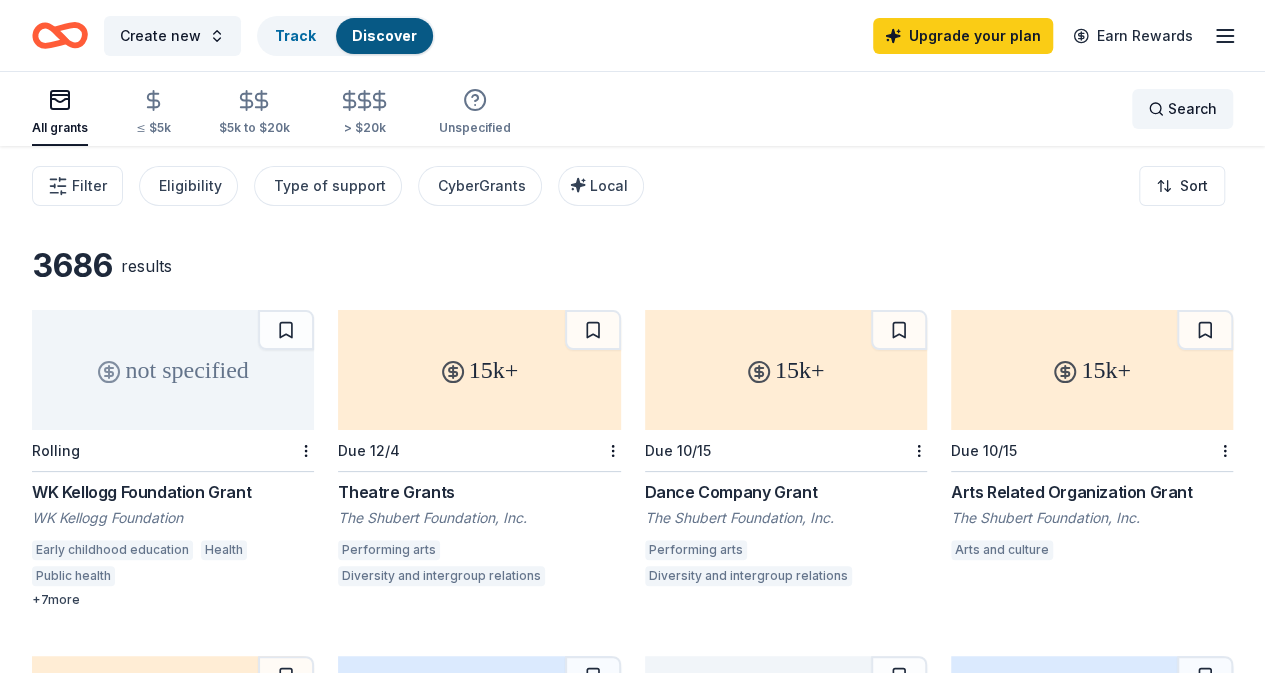 click on "Search" at bounding box center (1182, 109) 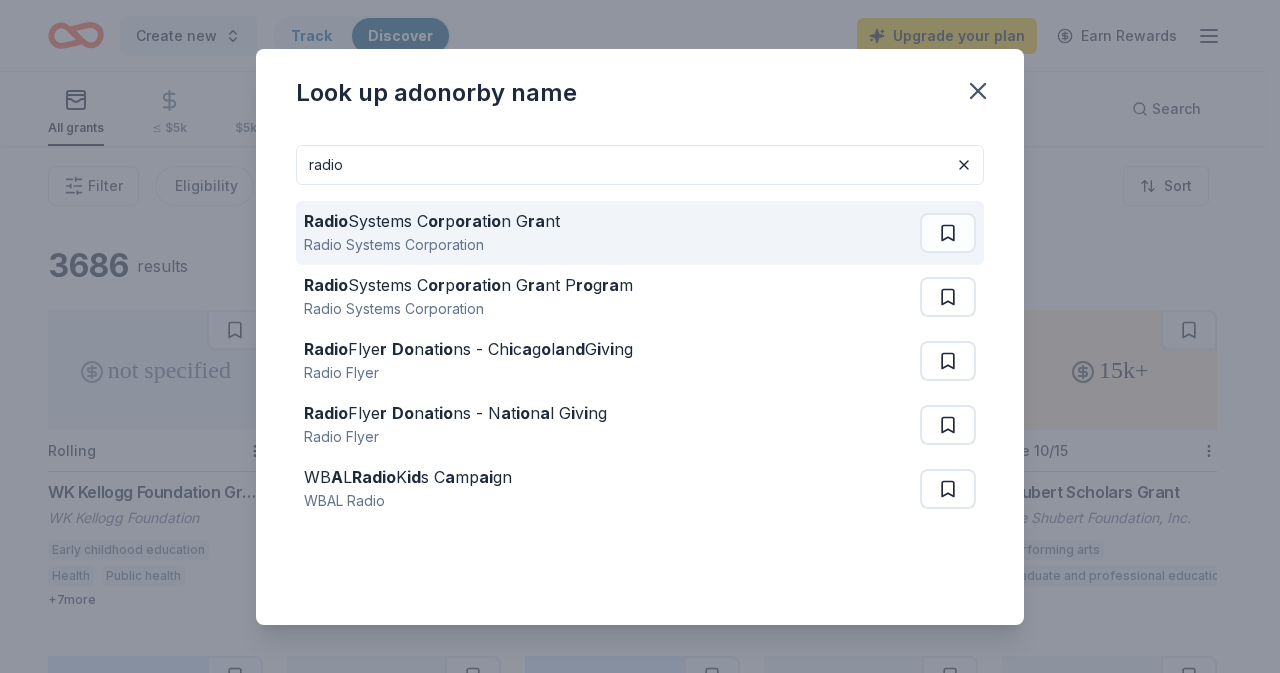 click on "Radio  Systems C or p ora t io n G ra nt" at bounding box center [432, 221] 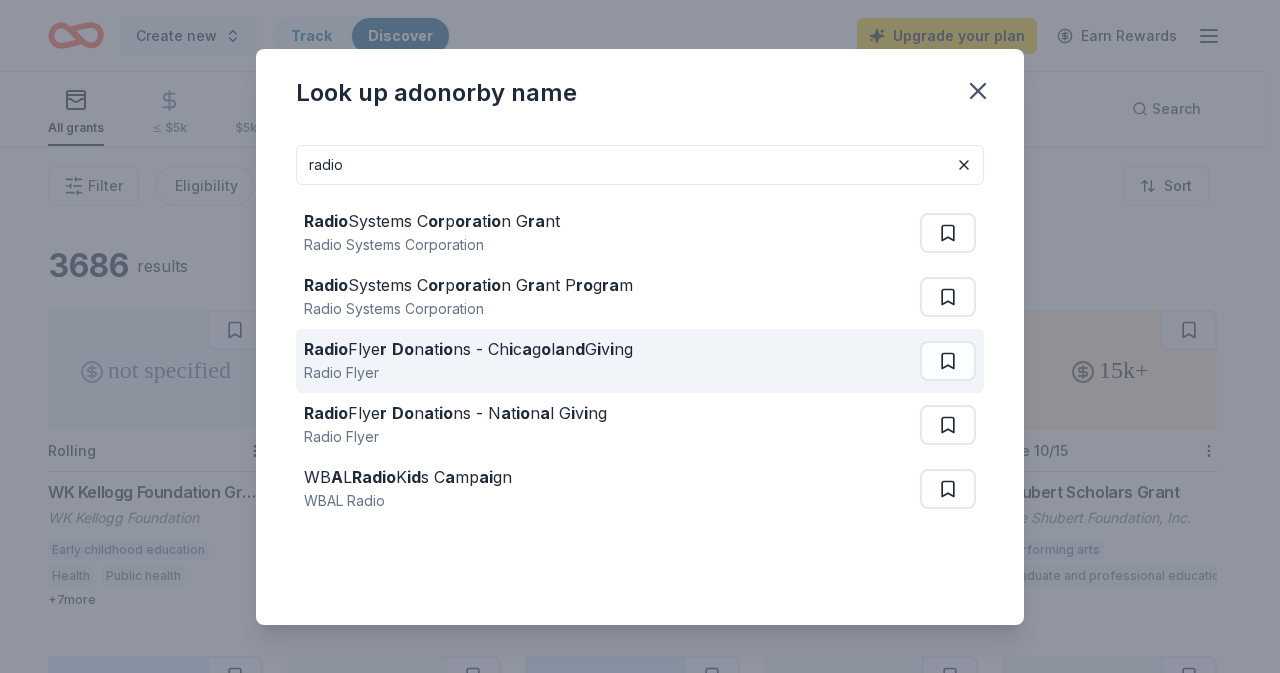 click on "Radio  Flye r   Do n a t io ns - Ch i c a g o l a n d  G i v i ng" at bounding box center [468, 349] 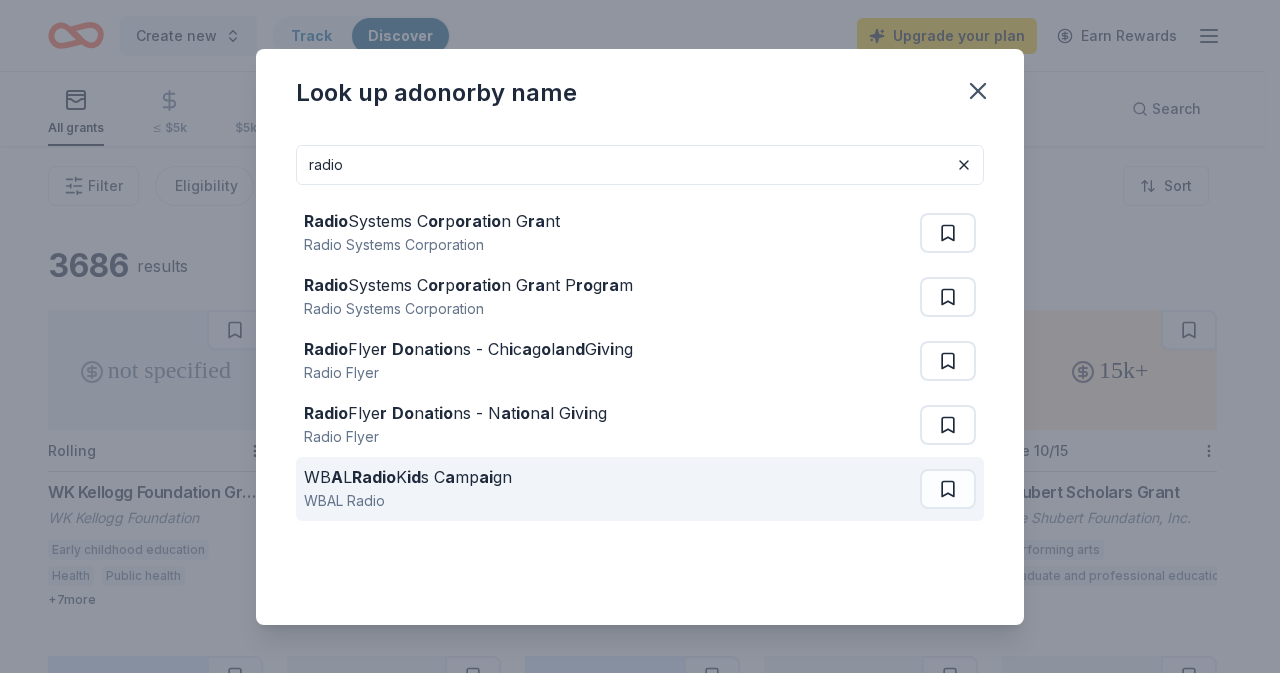 click on "WB A L  Radio  K id s C a mp ai gn" at bounding box center (408, 477) 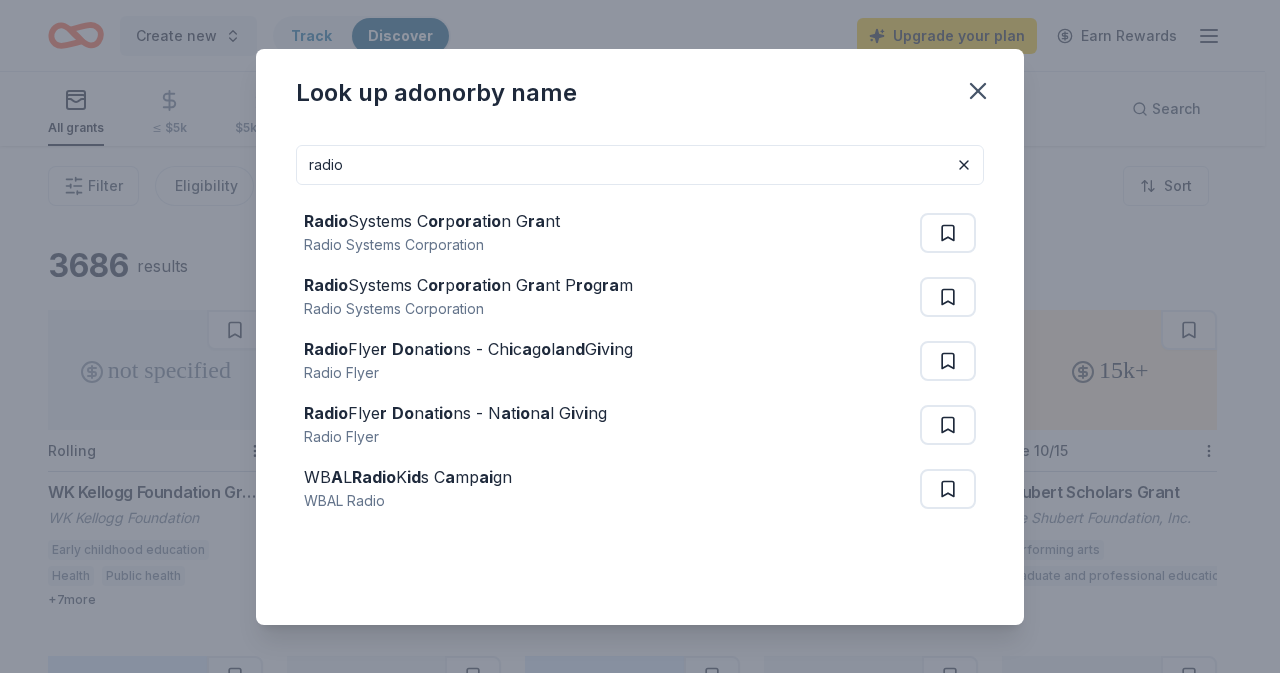 drag, startPoint x: 356, startPoint y: 166, endPoint x: 283, endPoint y: 164, distance: 73.02739 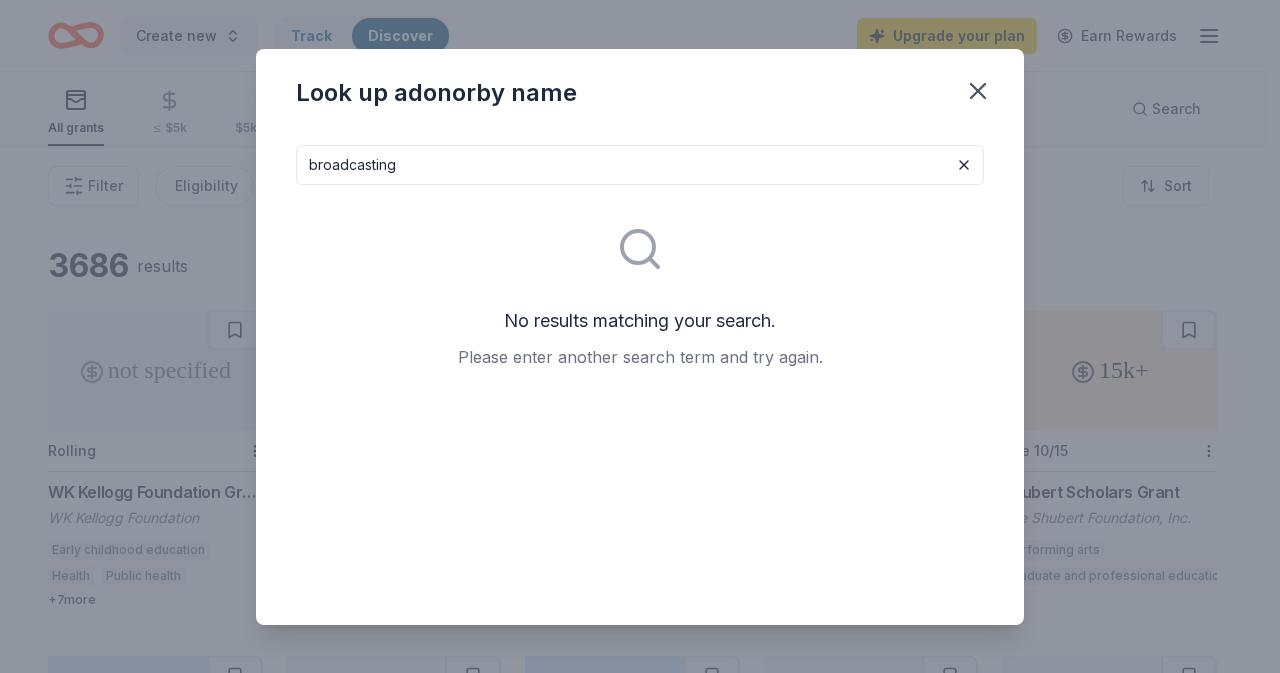 drag, startPoint x: 318, startPoint y: 164, endPoint x: 262, endPoint y: 160, distance: 56.142673 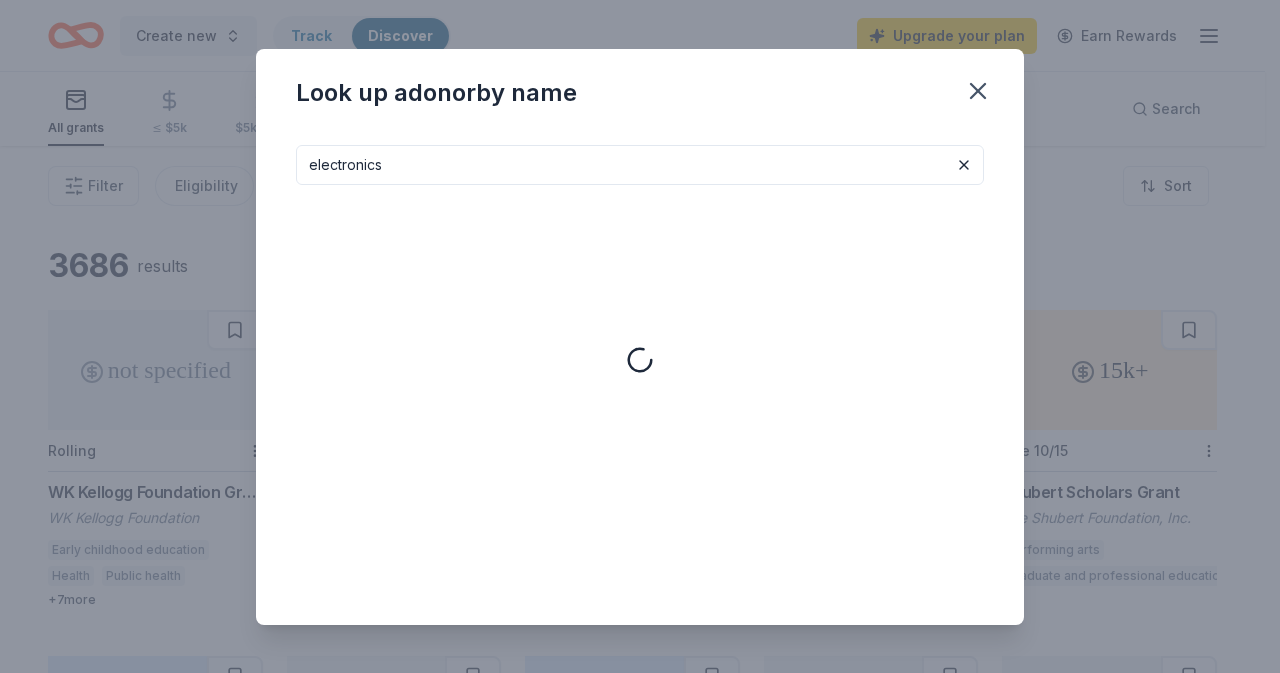 type on "electronics" 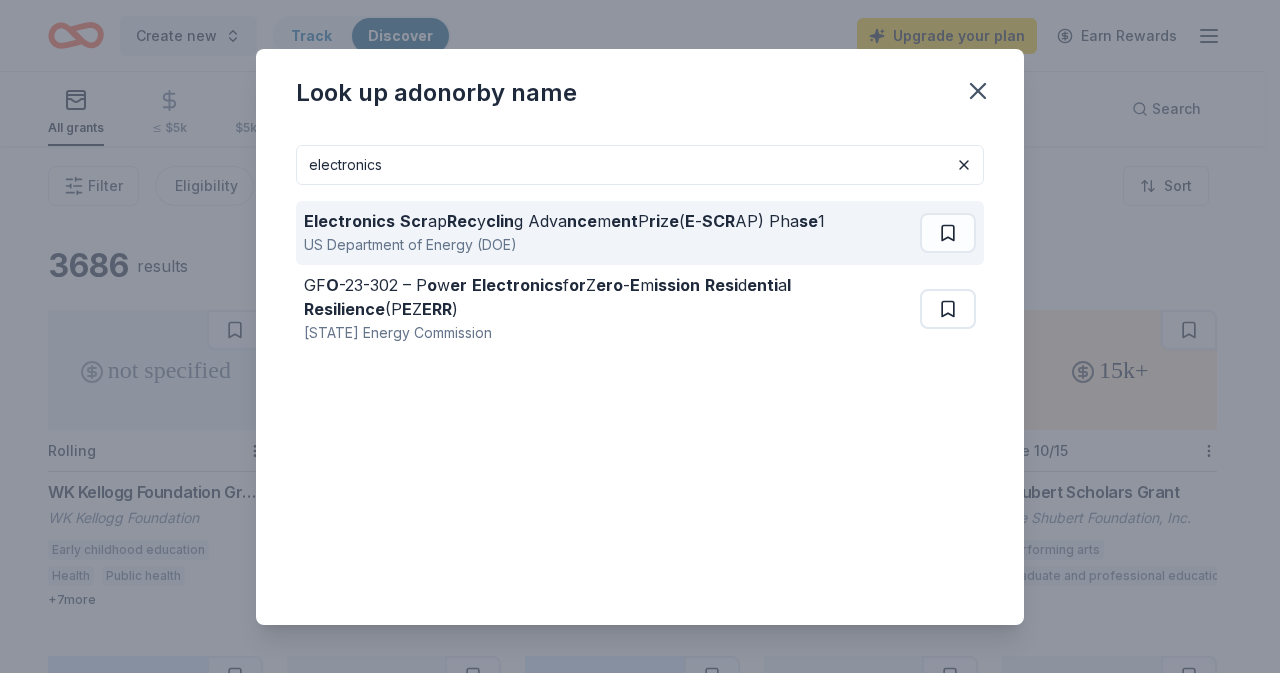 click on "US Department of Energy (DOE)" at bounding box center (564, 245) 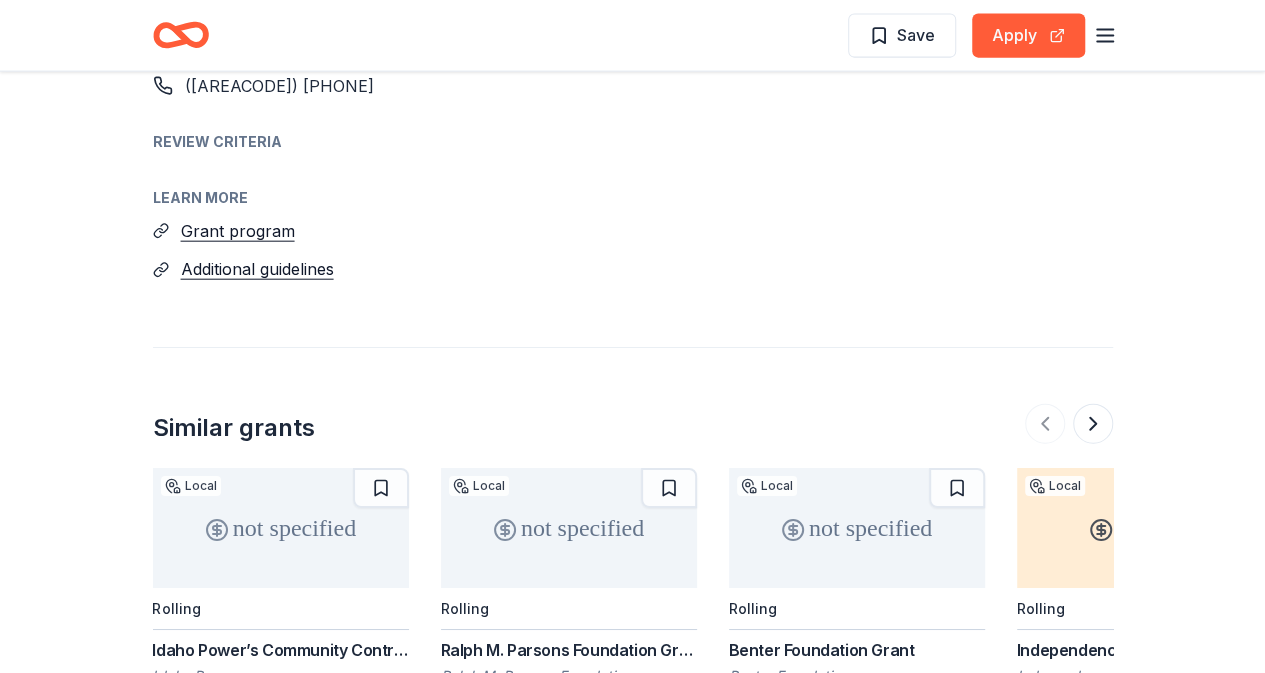 scroll, scrollTop: 2300, scrollLeft: 0, axis: vertical 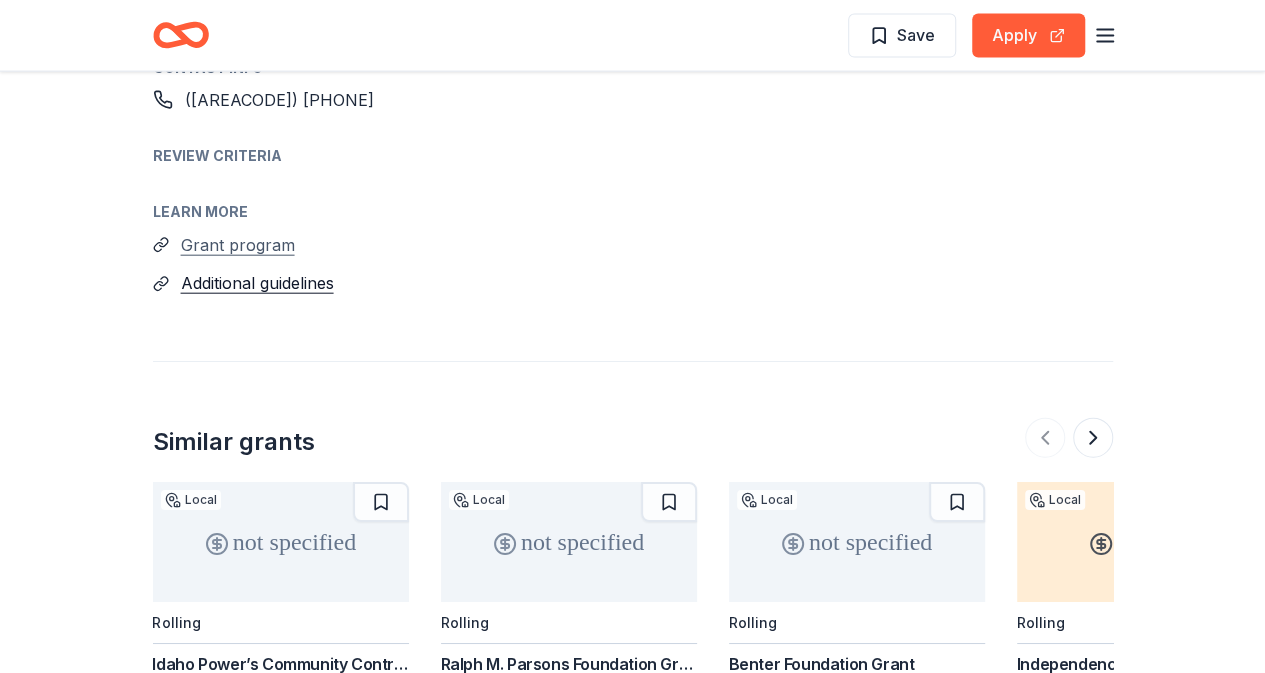 click on "Grant program" at bounding box center [238, 245] 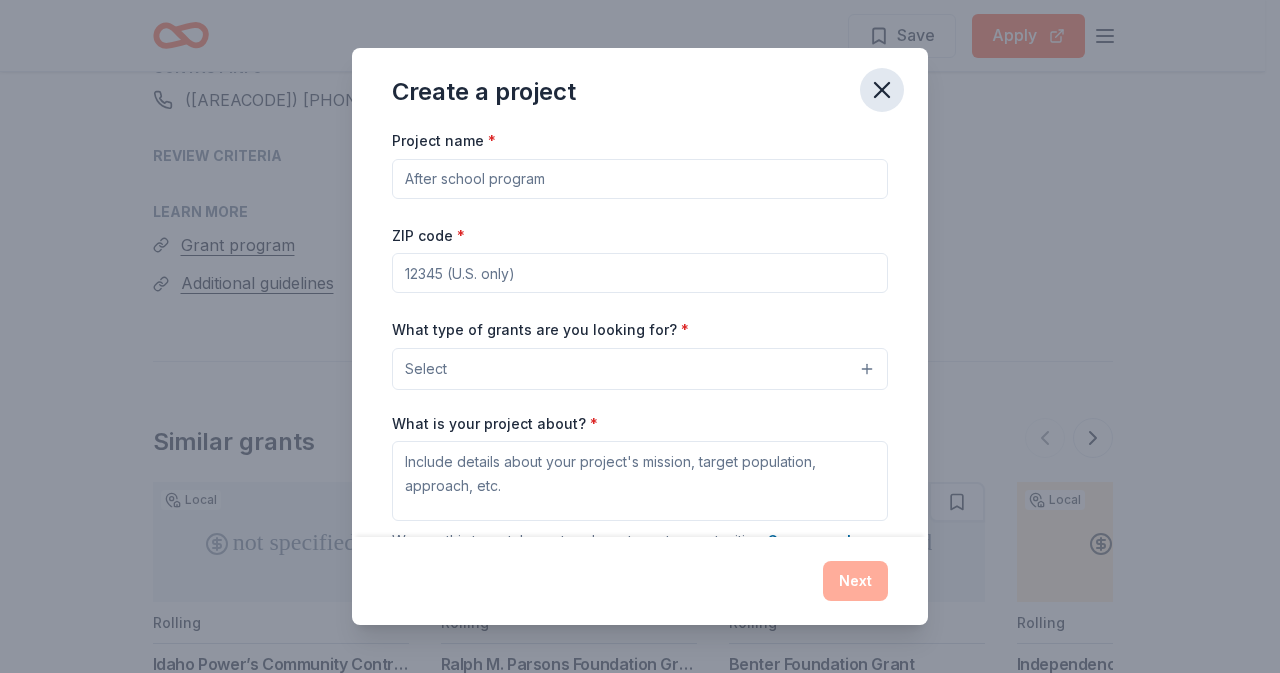 click 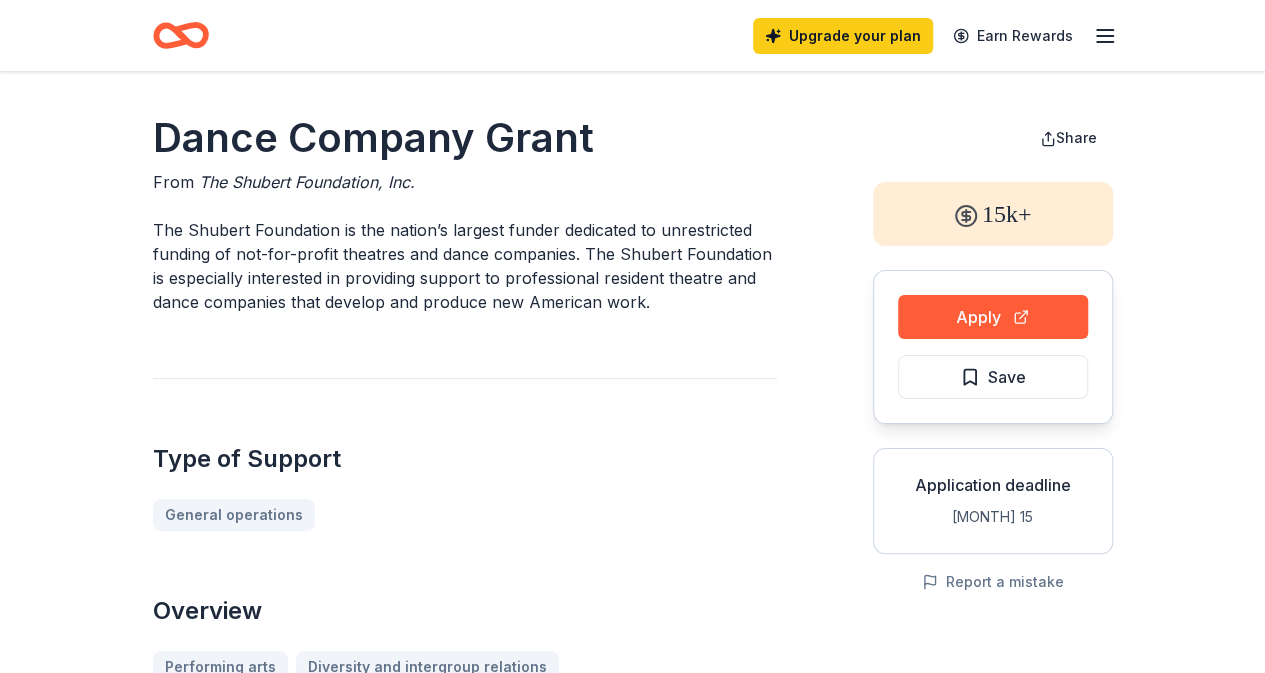 scroll, scrollTop: 0, scrollLeft: 0, axis: both 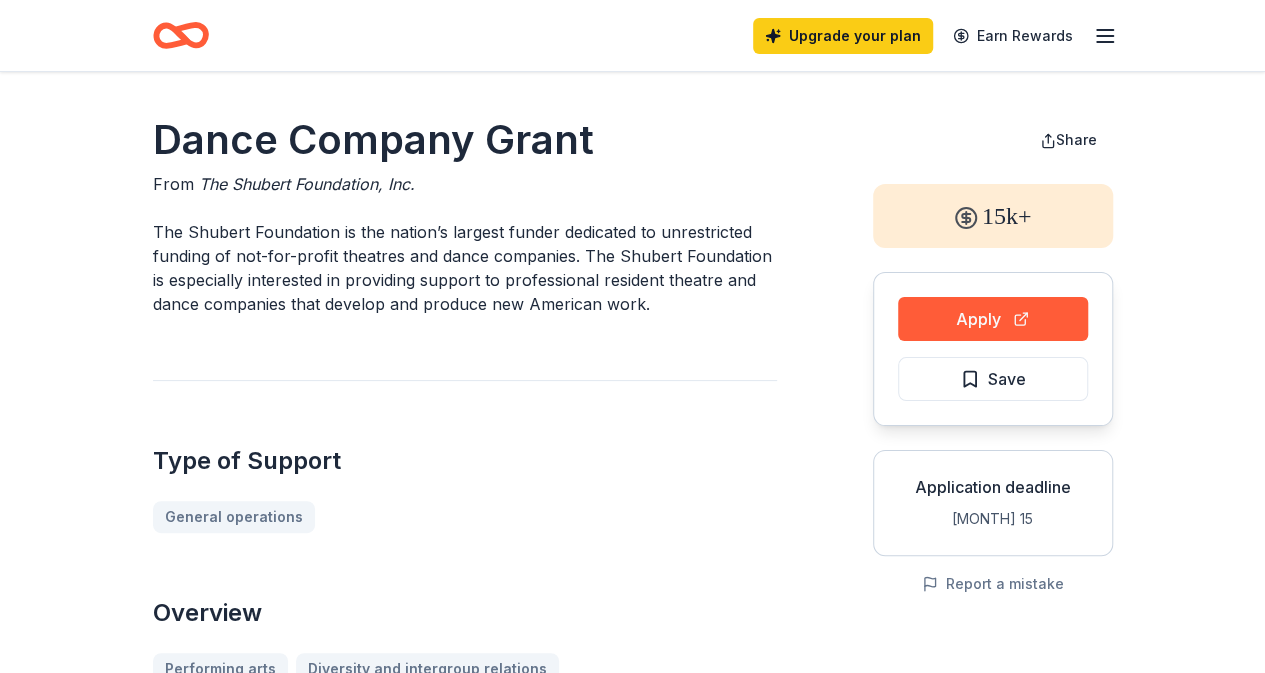 drag, startPoint x: 200, startPoint y: 179, endPoint x: 374, endPoint y: 177, distance: 174.01149 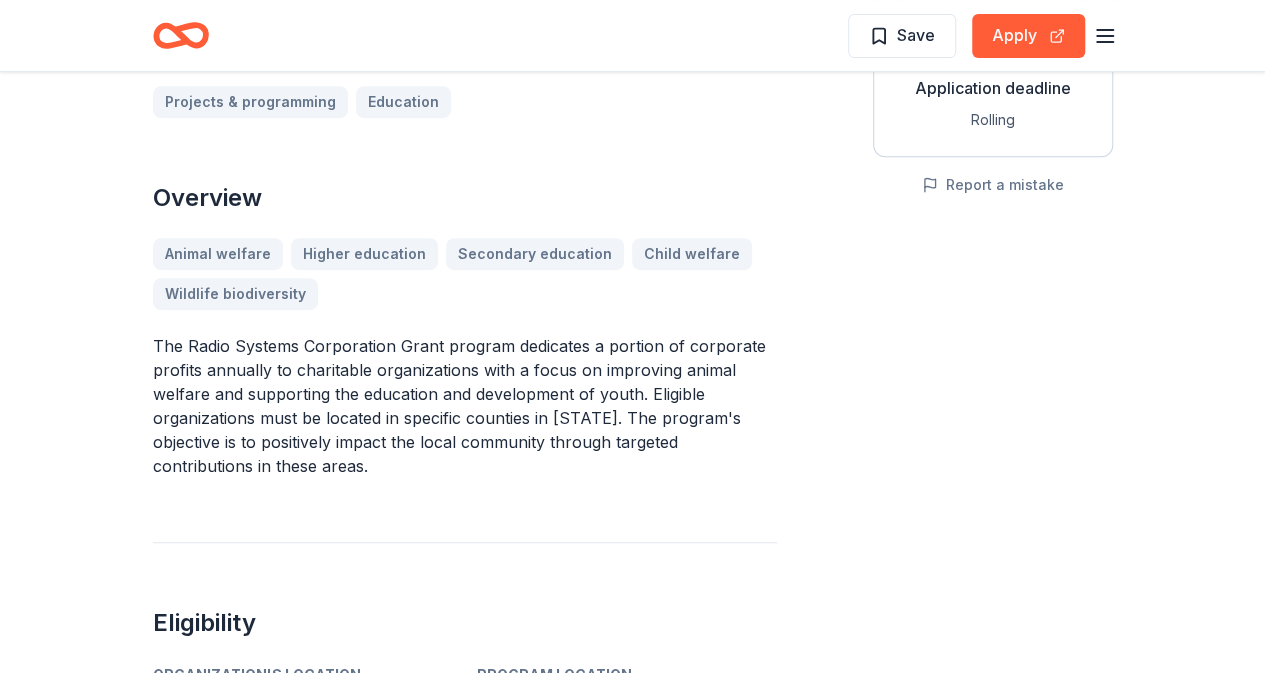 scroll, scrollTop: 400, scrollLeft: 0, axis: vertical 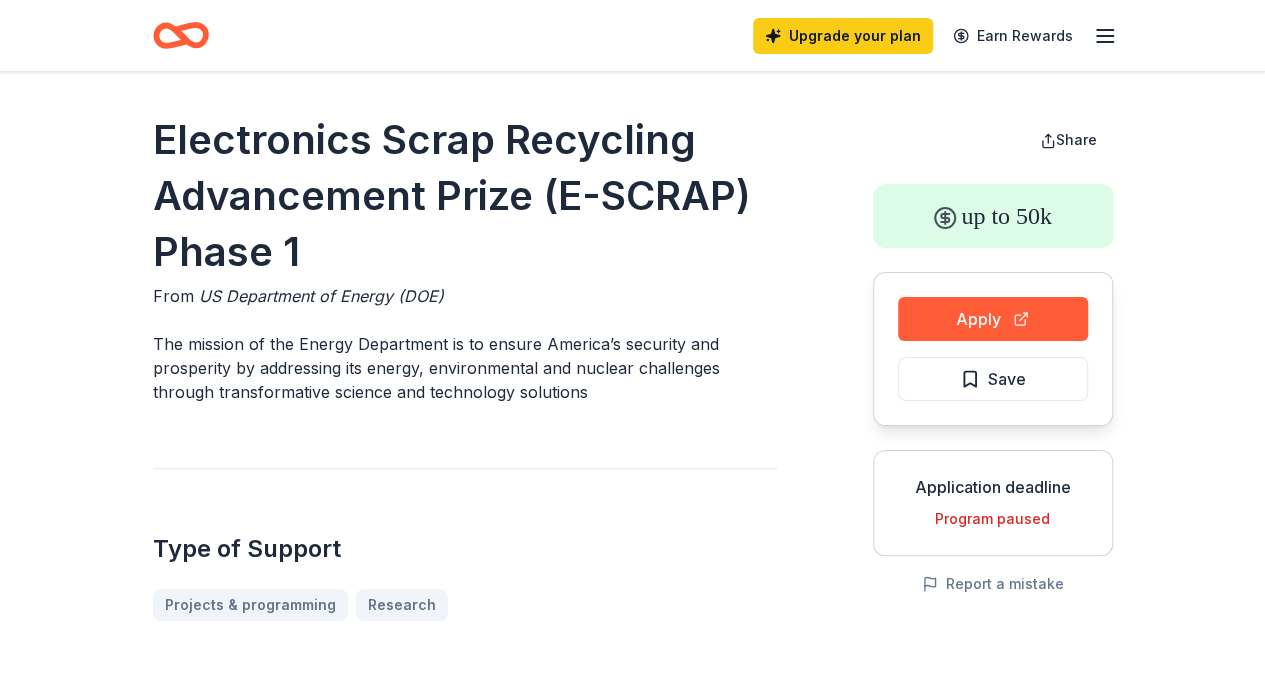 drag, startPoint x: 156, startPoint y: 139, endPoint x: 252, endPoint y: 147, distance: 96.332756 